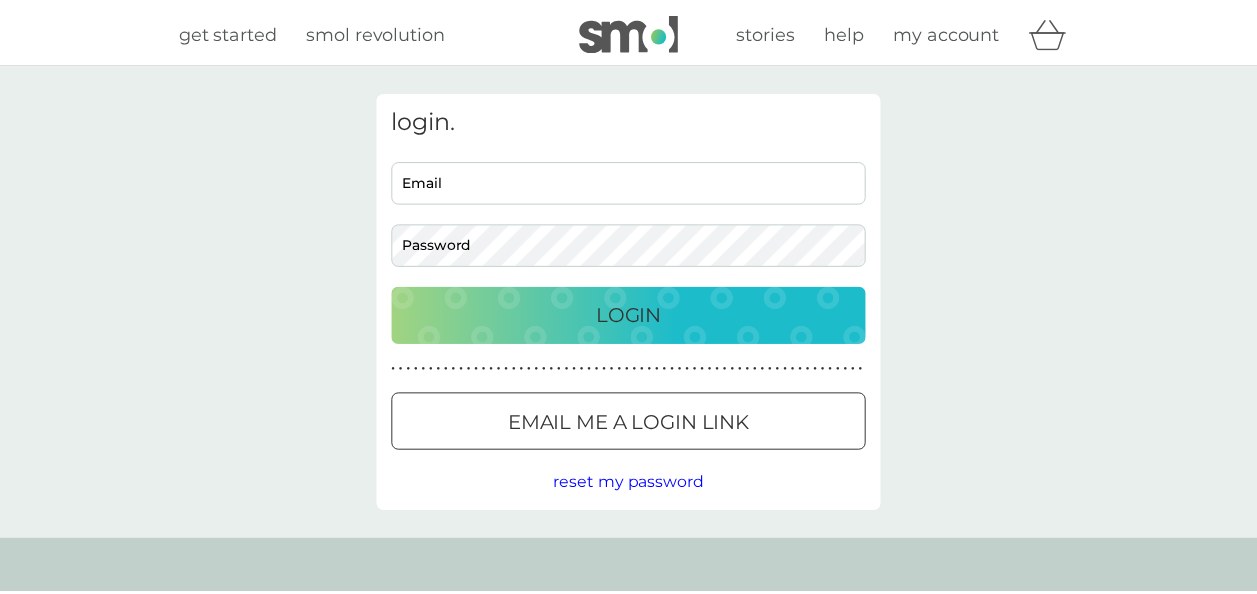 scroll, scrollTop: 0, scrollLeft: 0, axis: both 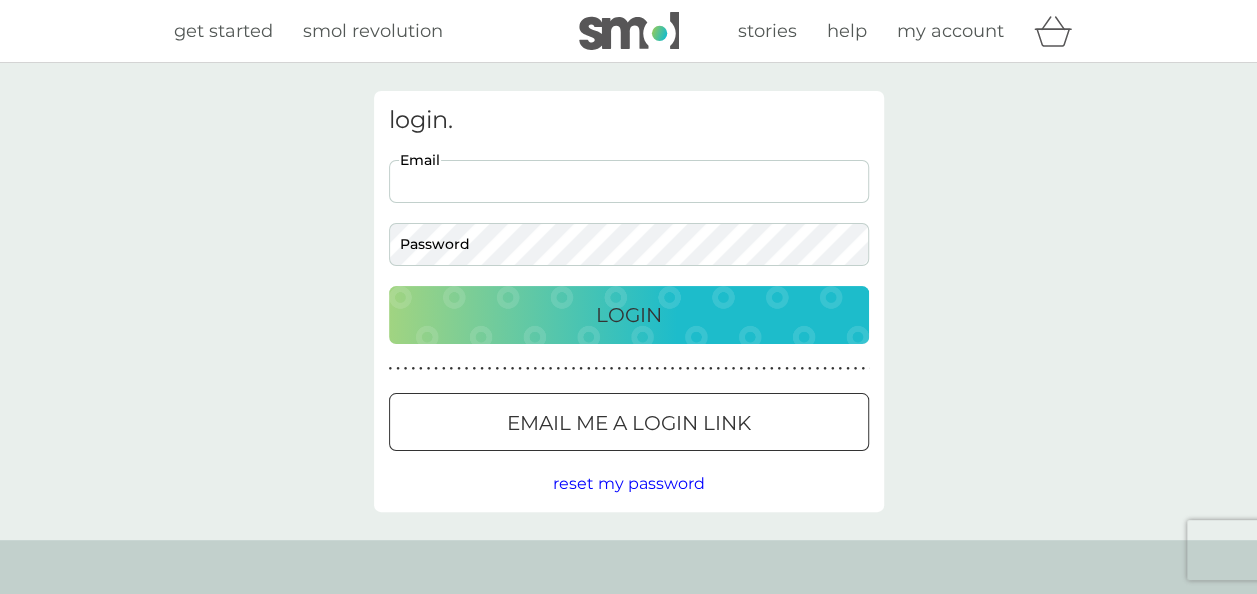 click on "Email" at bounding box center (629, 181) 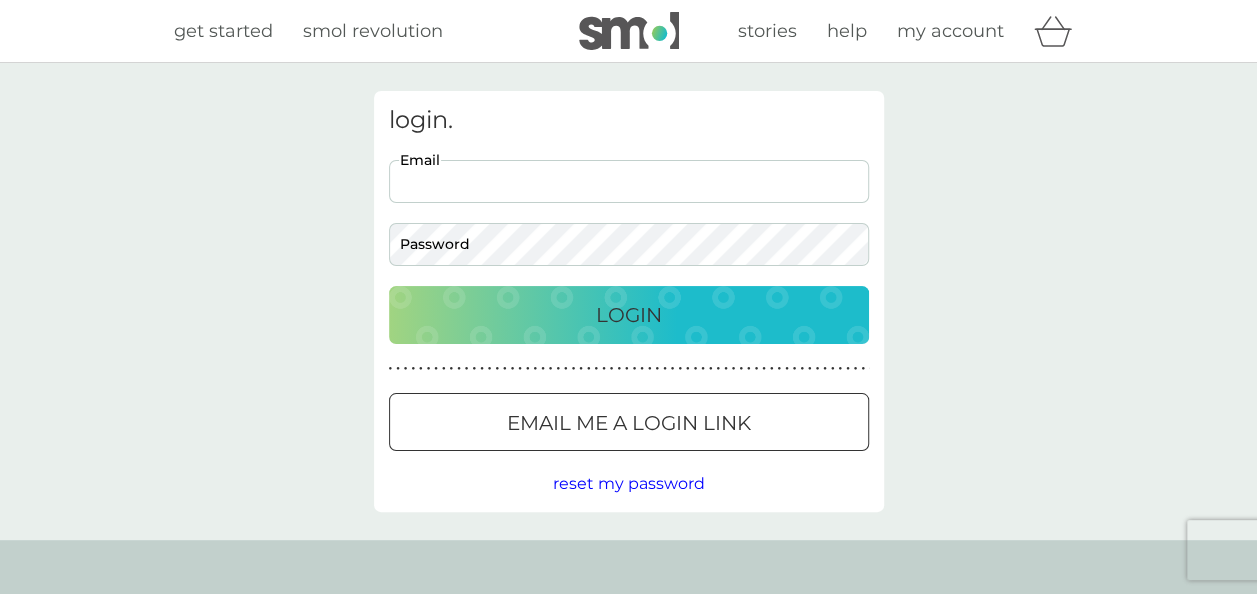 type on "[PERSON_NAME][EMAIL_ADDRESS][PERSON_NAME][DOMAIN_NAME]" 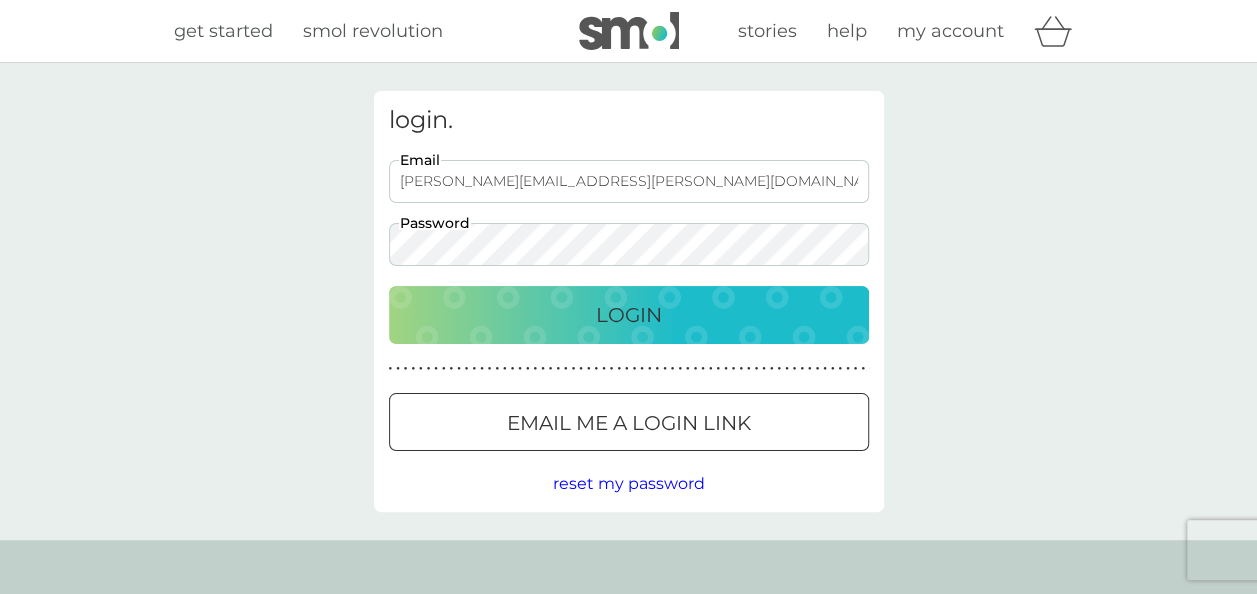 click on "Login" at bounding box center (629, 315) 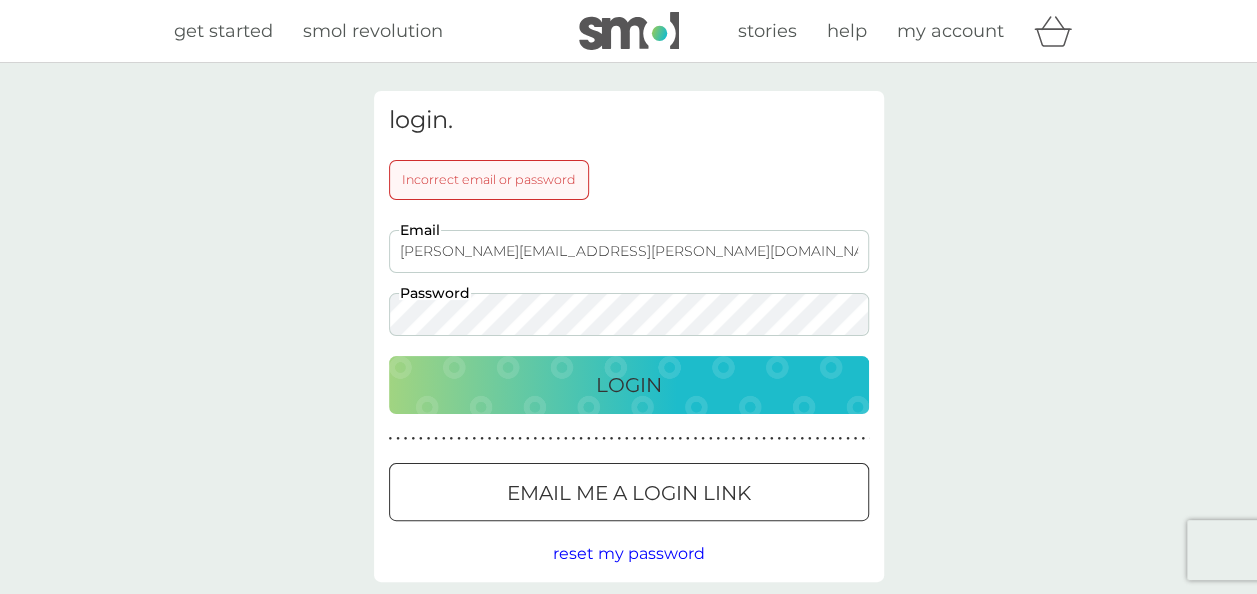 click on "Login" at bounding box center [629, 385] 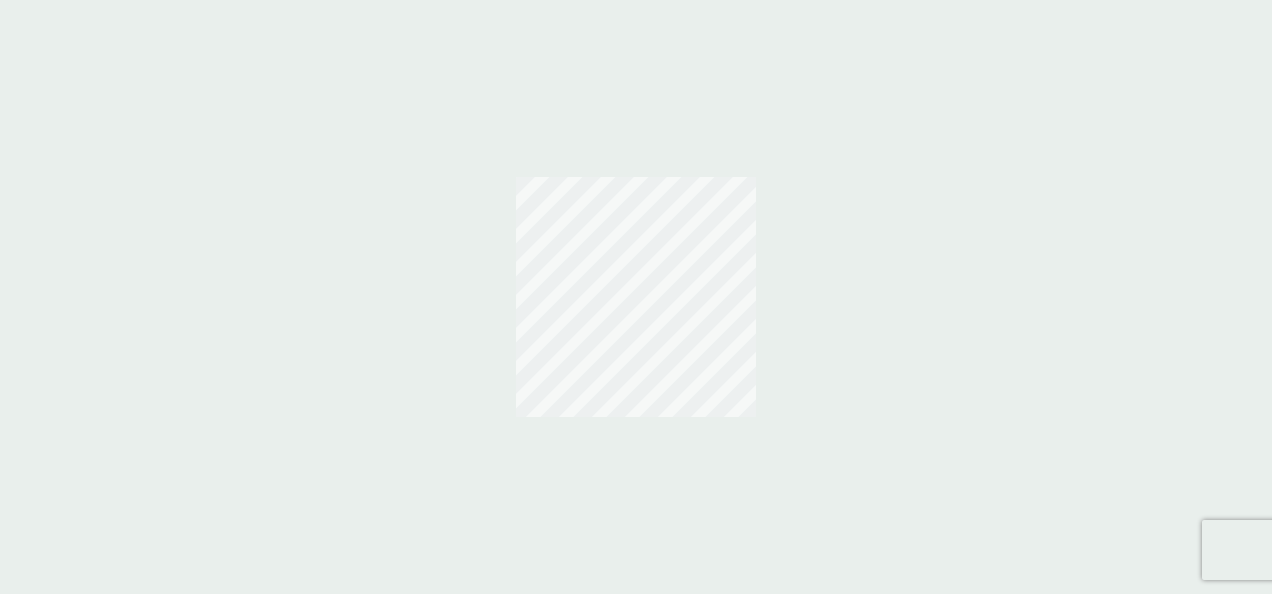 scroll, scrollTop: 0, scrollLeft: 0, axis: both 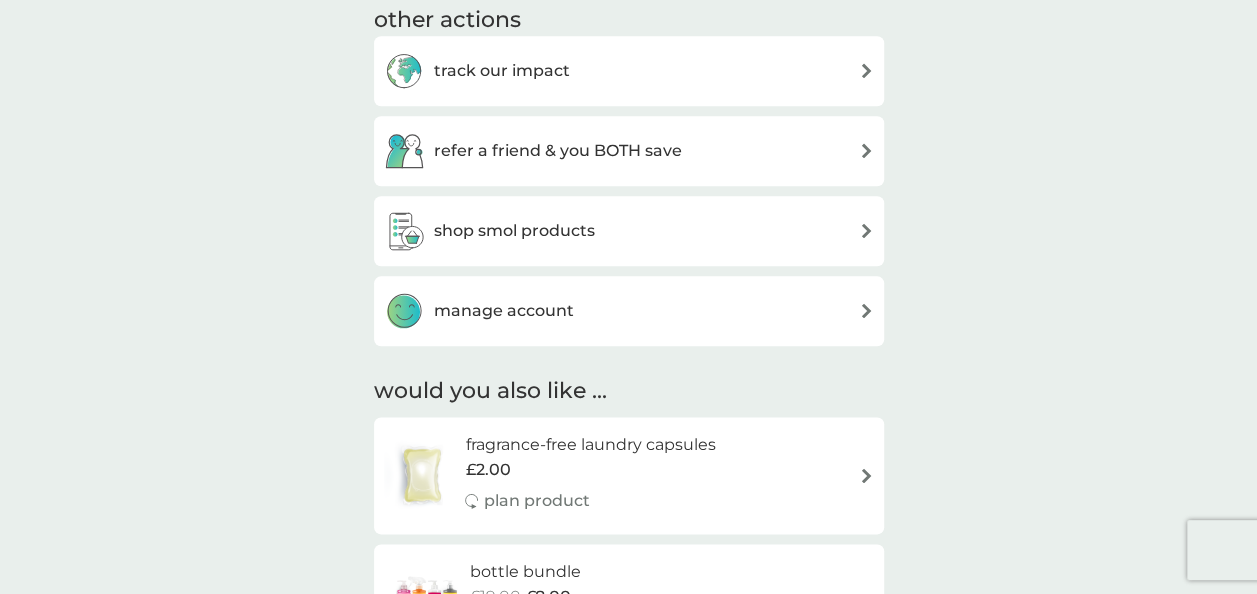 click on "manage account" at bounding box center [629, 311] 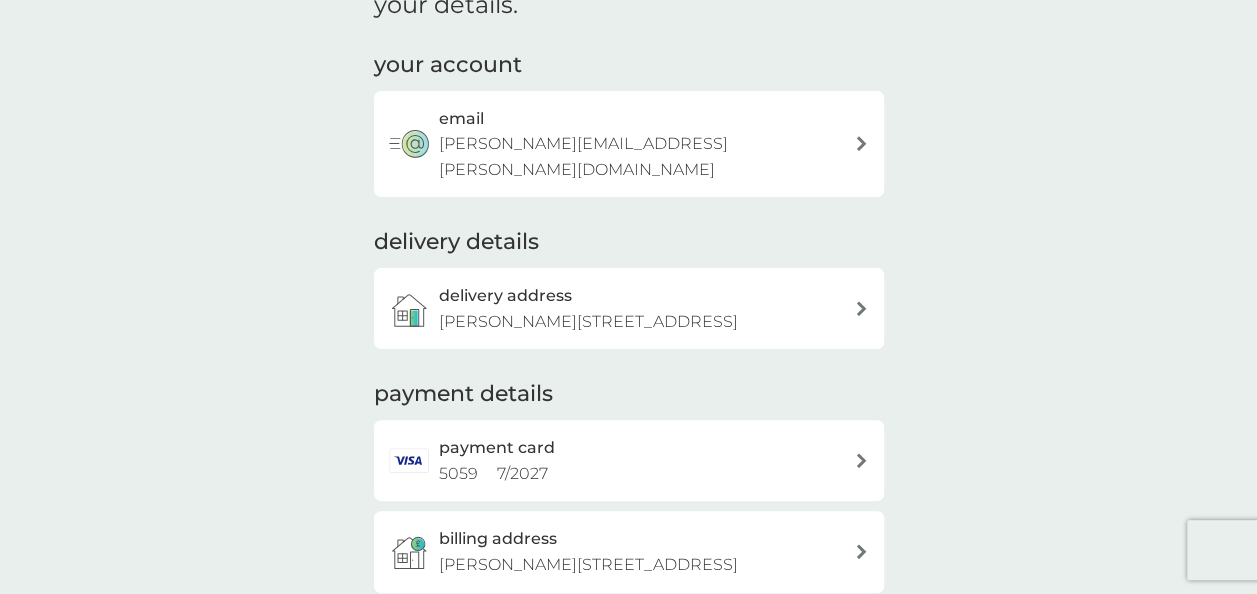scroll, scrollTop: 0, scrollLeft: 0, axis: both 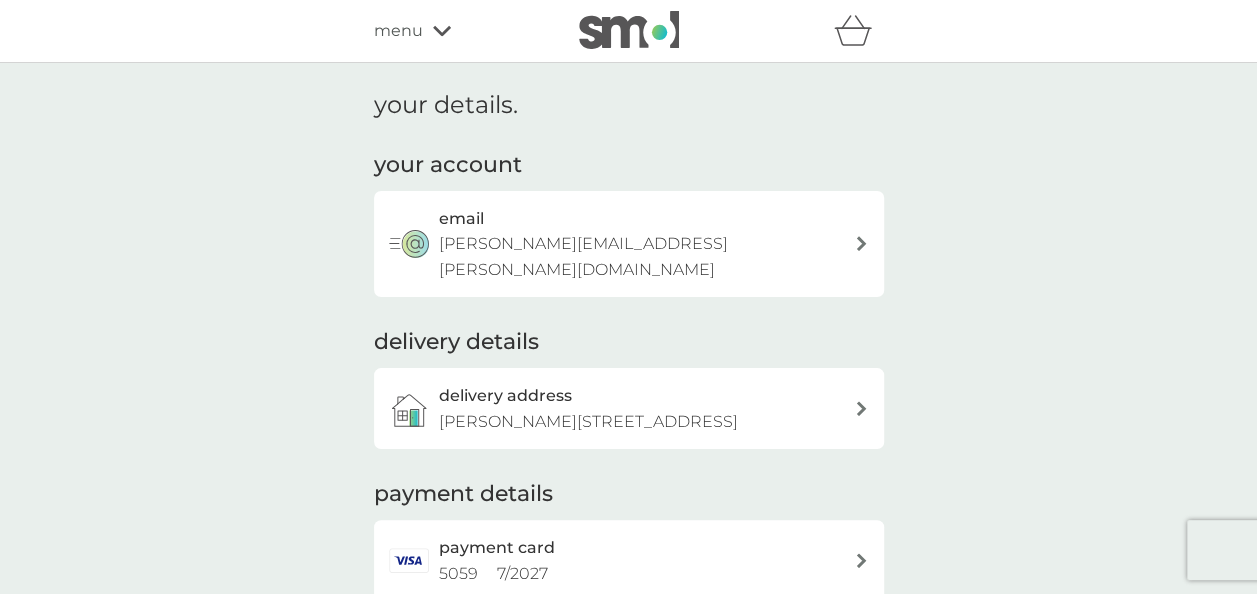 click on "menu" at bounding box center [398, 31] 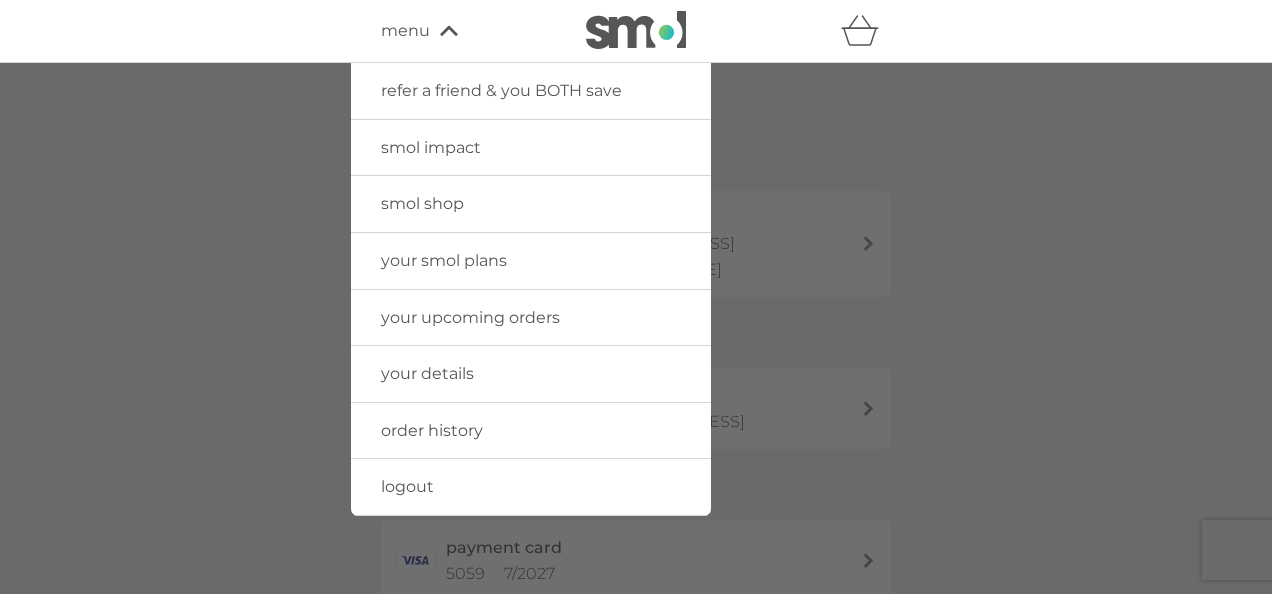 click on "your smol plans" at bounding box center (444, 260) 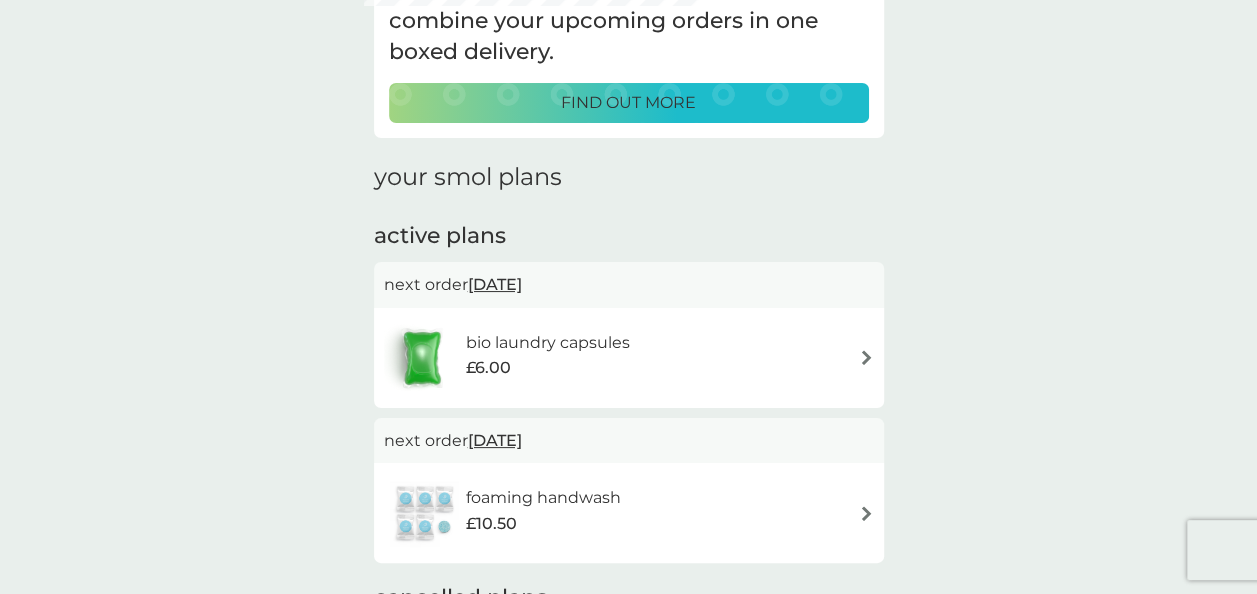 scroll, scrollTop: 200, scrollLeft: 0, axis: vertical 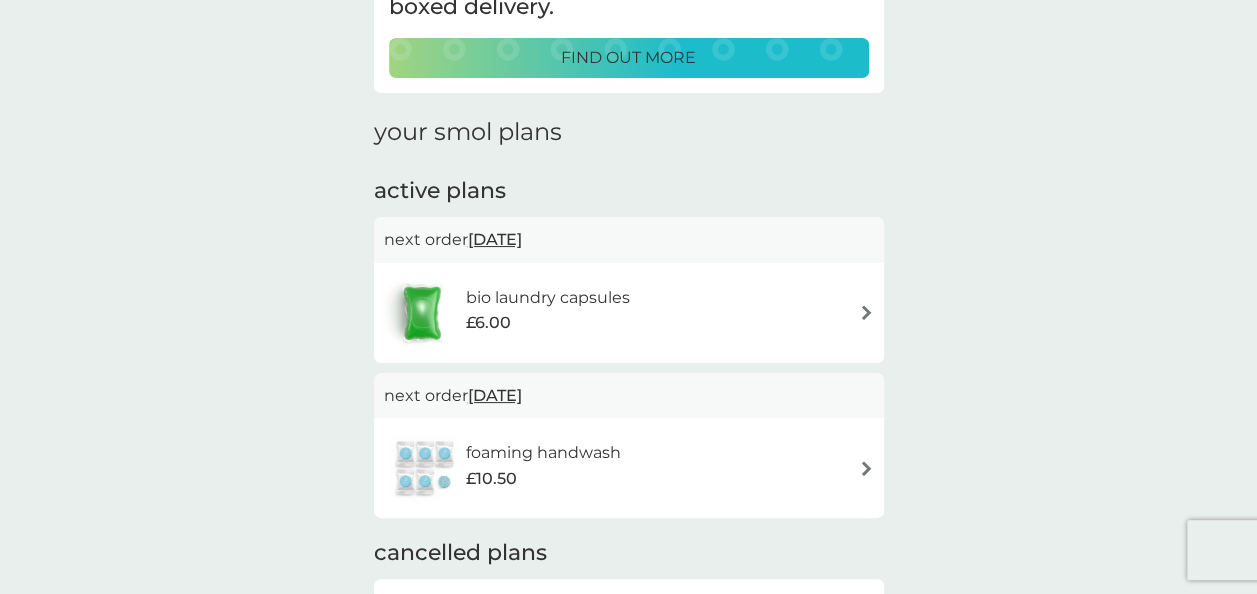 click at bounding box center (866, 312) 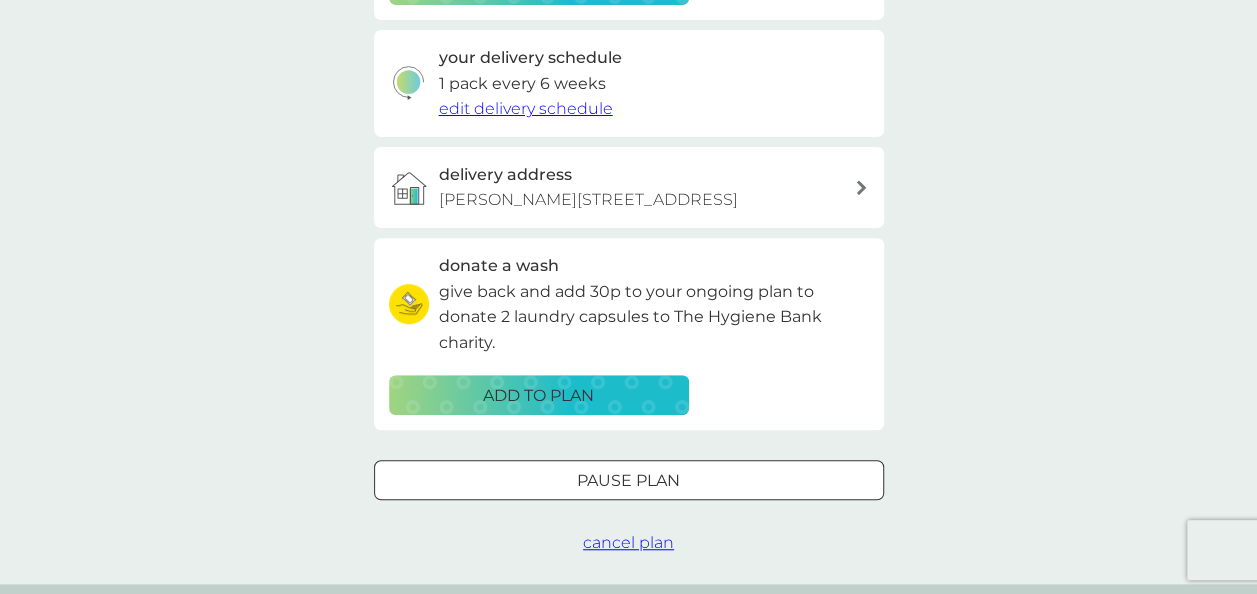 scroll, scrollTop: 500, scrollLeft: 0, axis: vertical 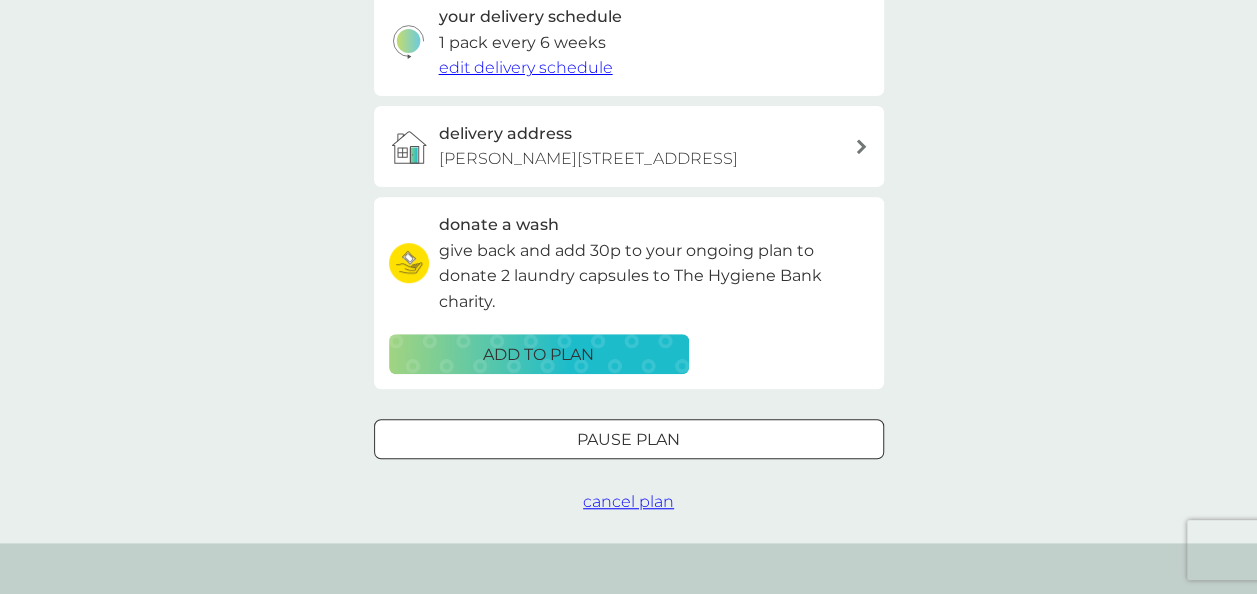 click on "cancel plan" at bounding box center (628, 501) 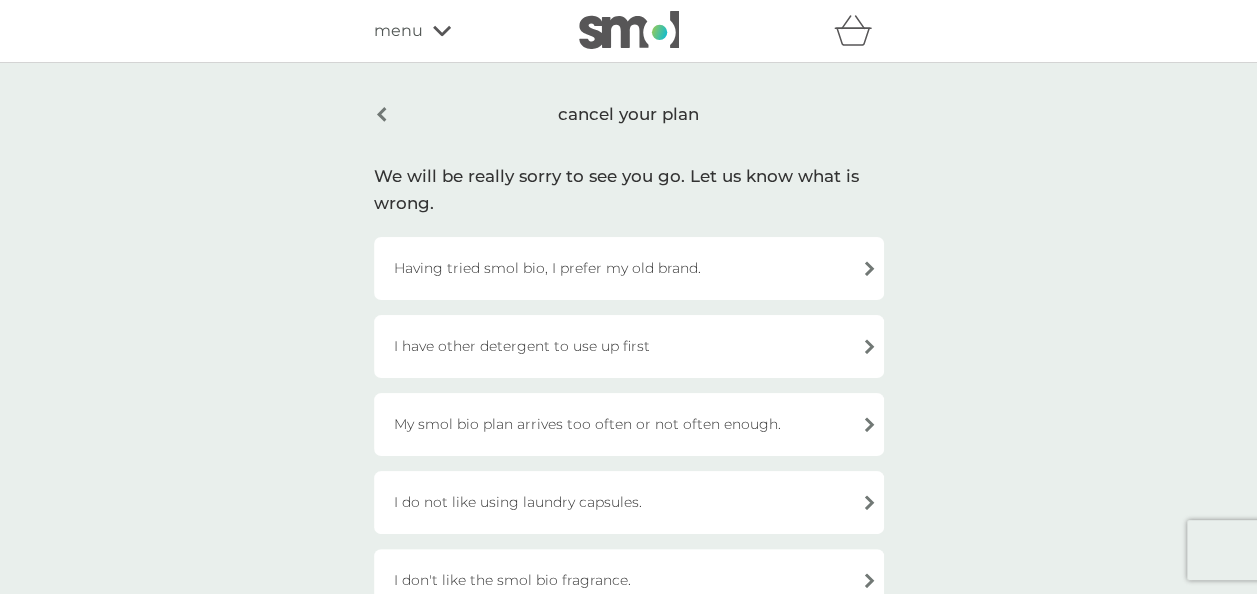 click on "cancel your plan" at bounding box center (629, 114) 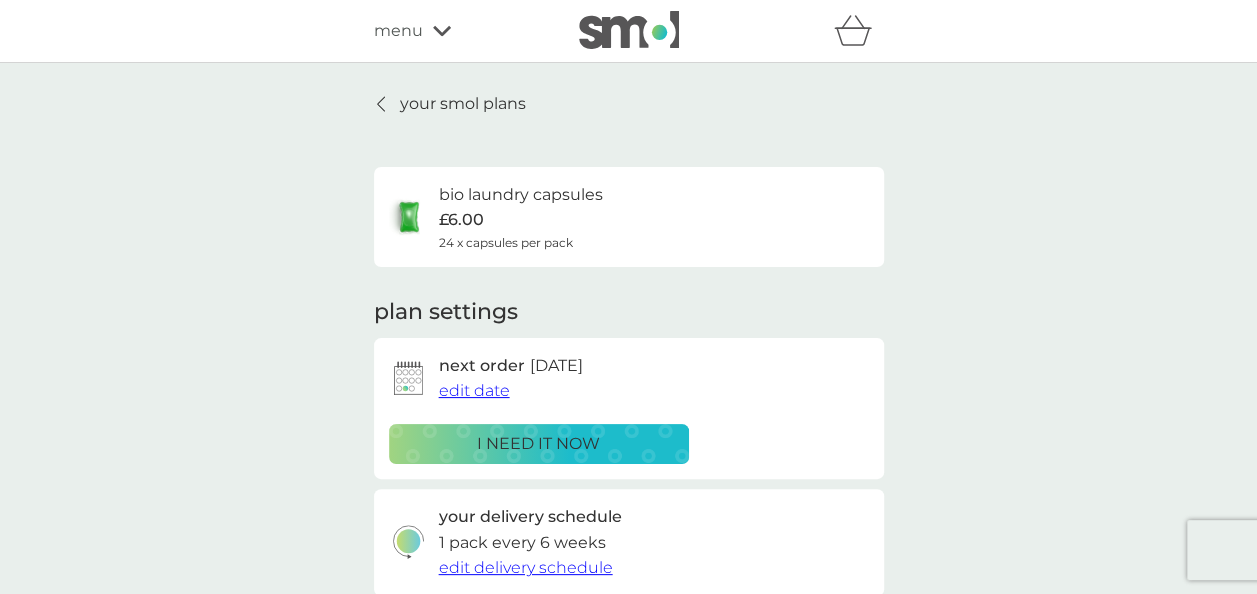 scroll, scrollTop: 100, scrollLeft: 0, axis: vertical 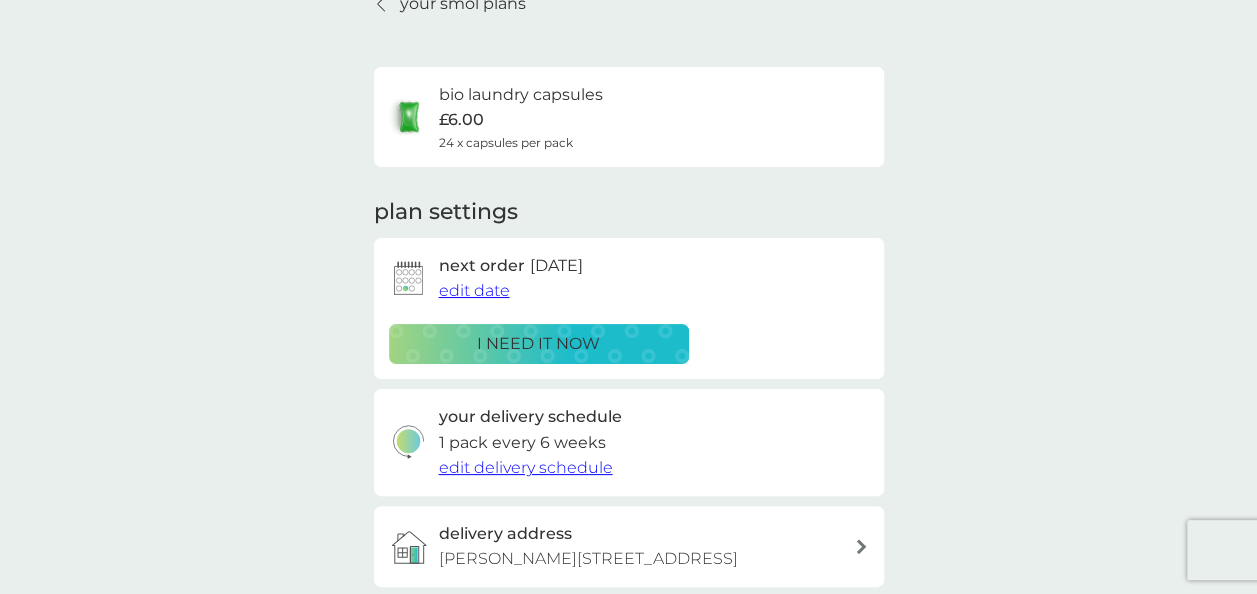 click on "edit date" at bounding box center (474, 290) 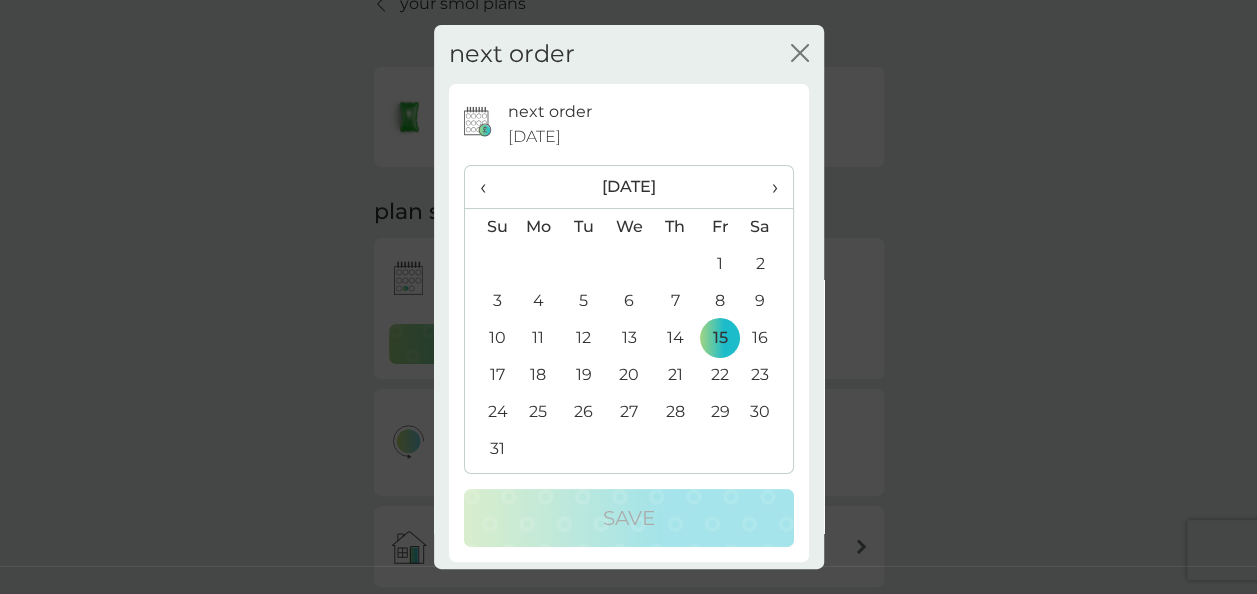 click on "close" 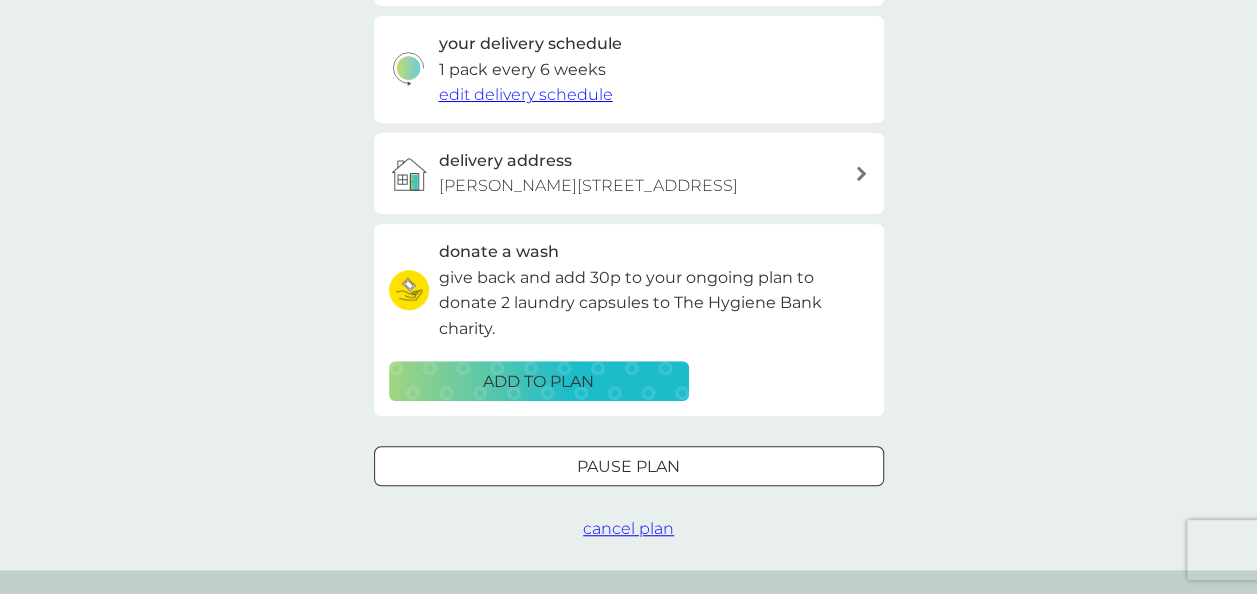 scroll, scrollTop: 500, scrollLeft: 0, axis: vertical 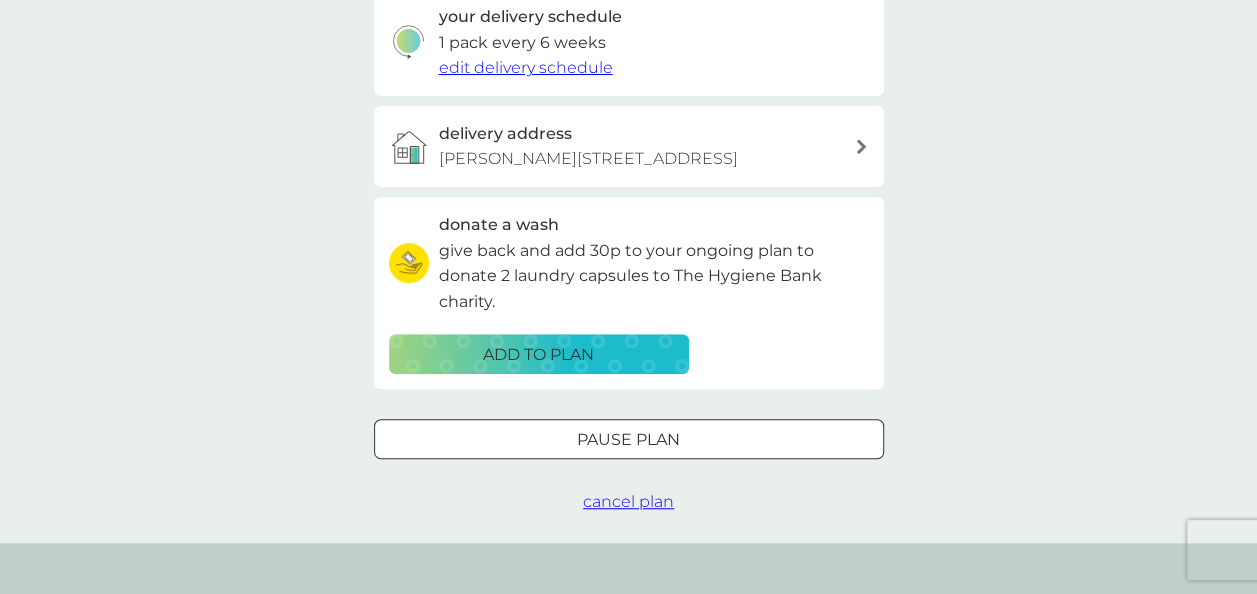 click on "cancel plan" at bounding box center [628, 501] 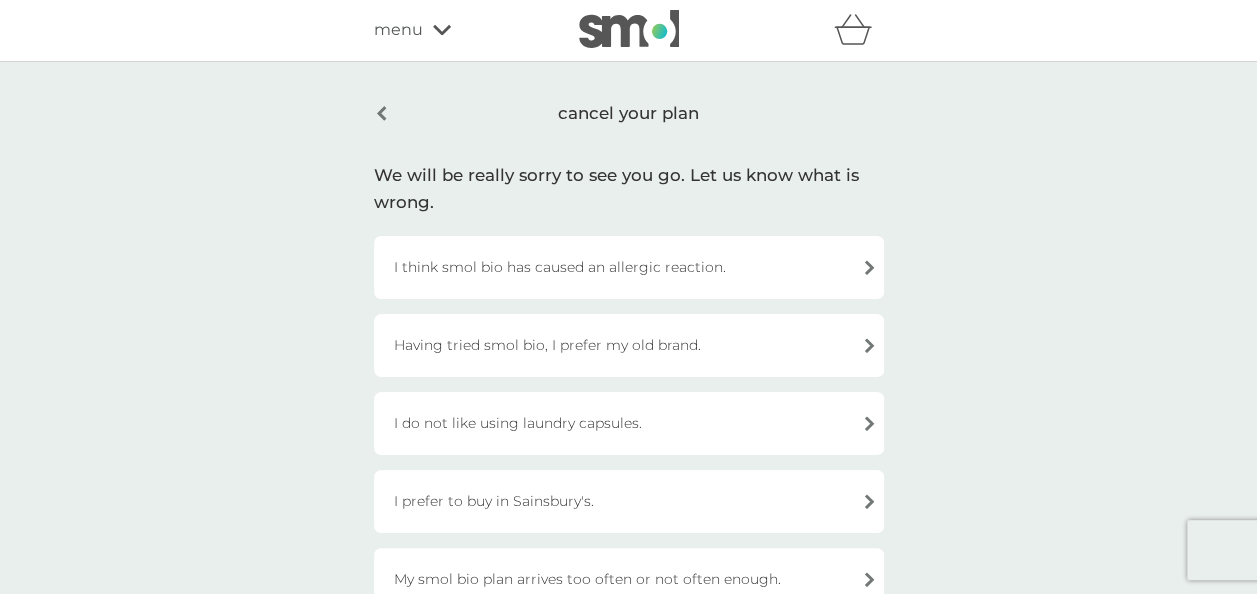 scroll, scrollTop: 0, scrollLeft: 0, axis: both 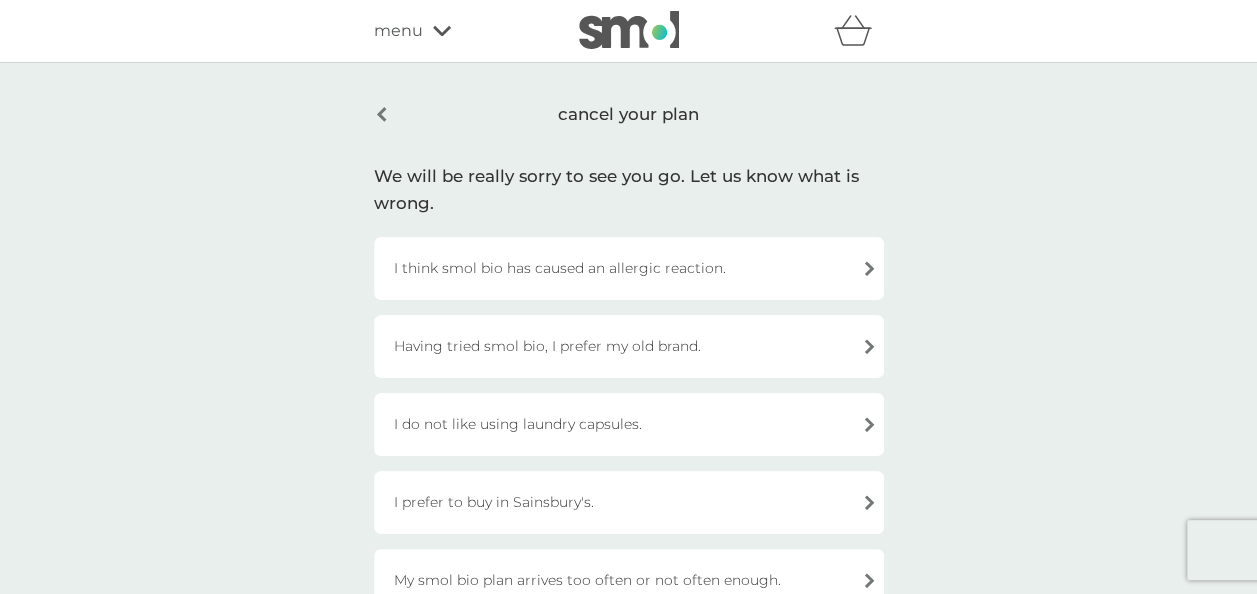 click on "cancel your plan" at bounding box center (629, 114) 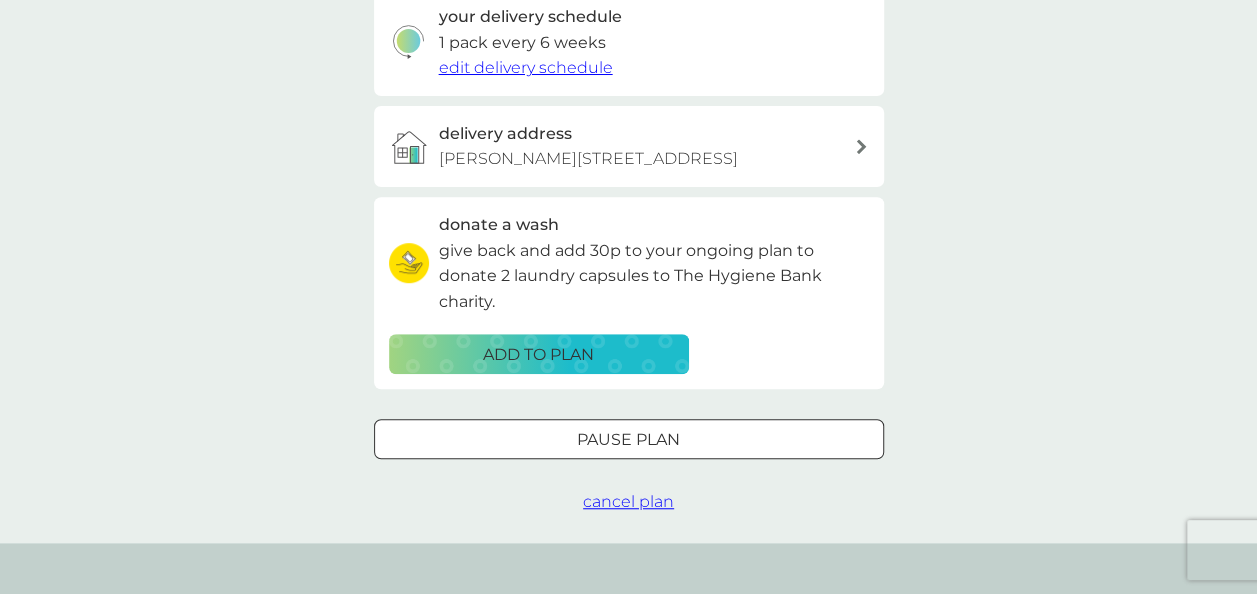 click on "cancel plan" at bounding box center (628, 501) 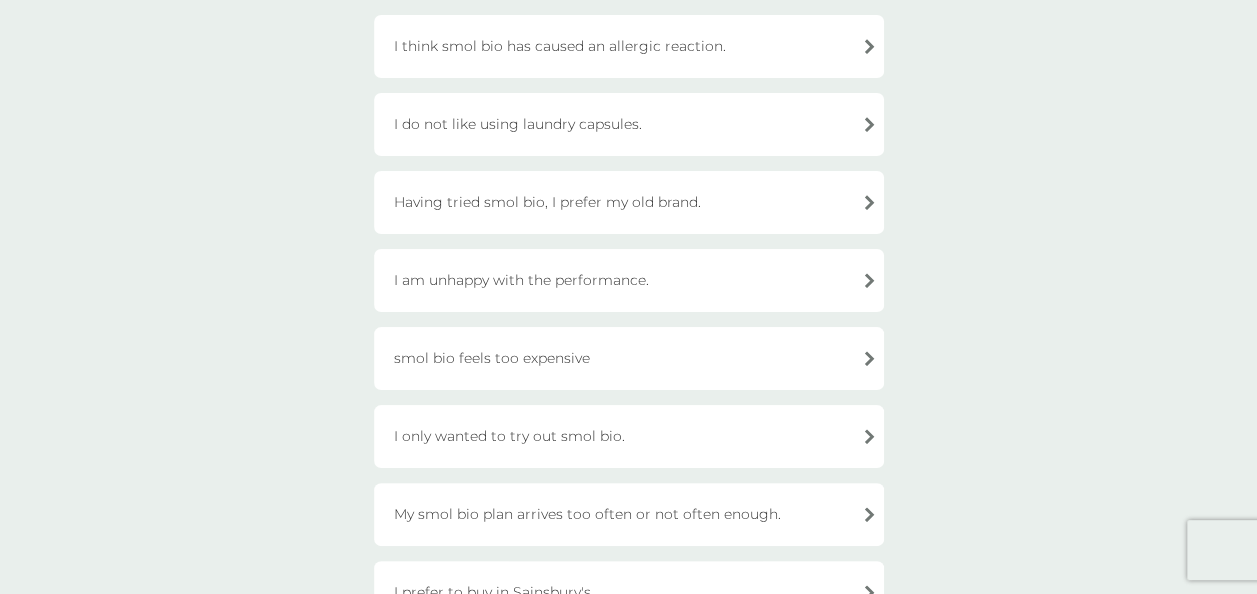 scroll, scrollTop: 200, scrollLeft: 0, axis: vertical 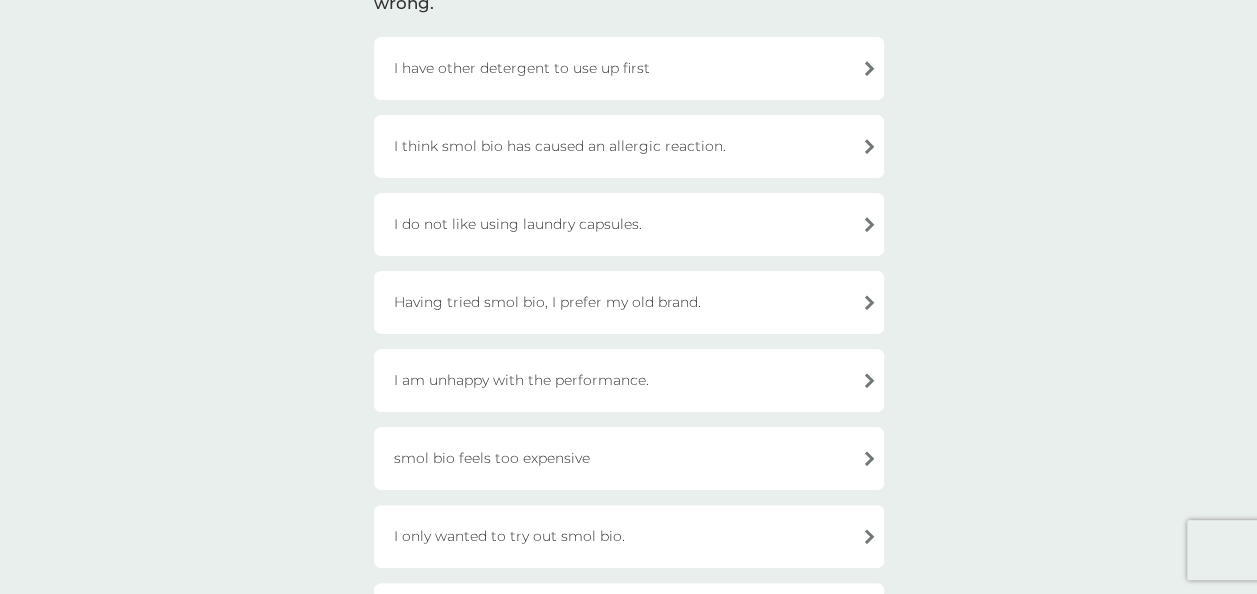 click on "I am unhappy with the performance." at bounding box center (629, 380) 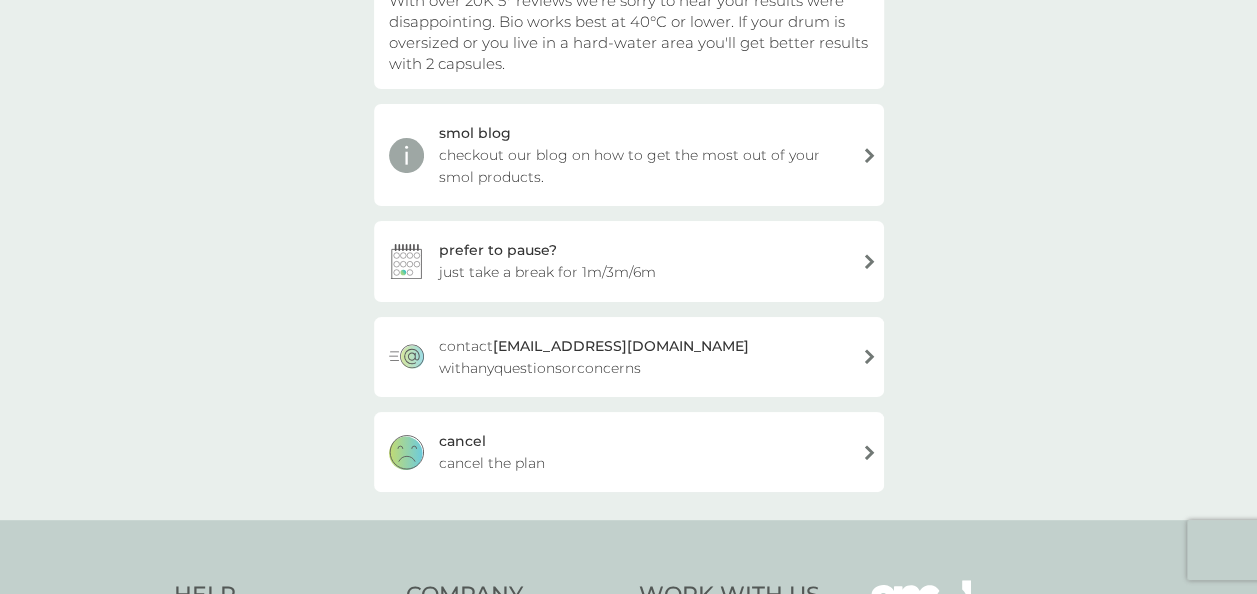 scroll, scrollTop: 300, scrollLeft: 0, axis: vertical 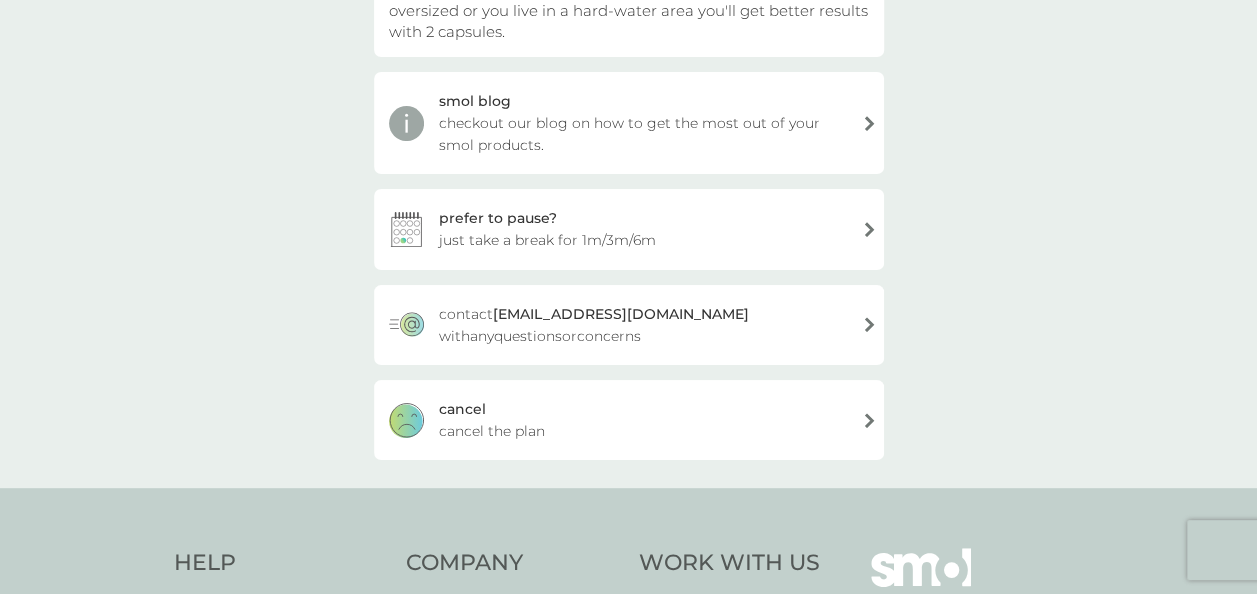 click on "cancel cancel the plan" at bounding box center (629, 420) 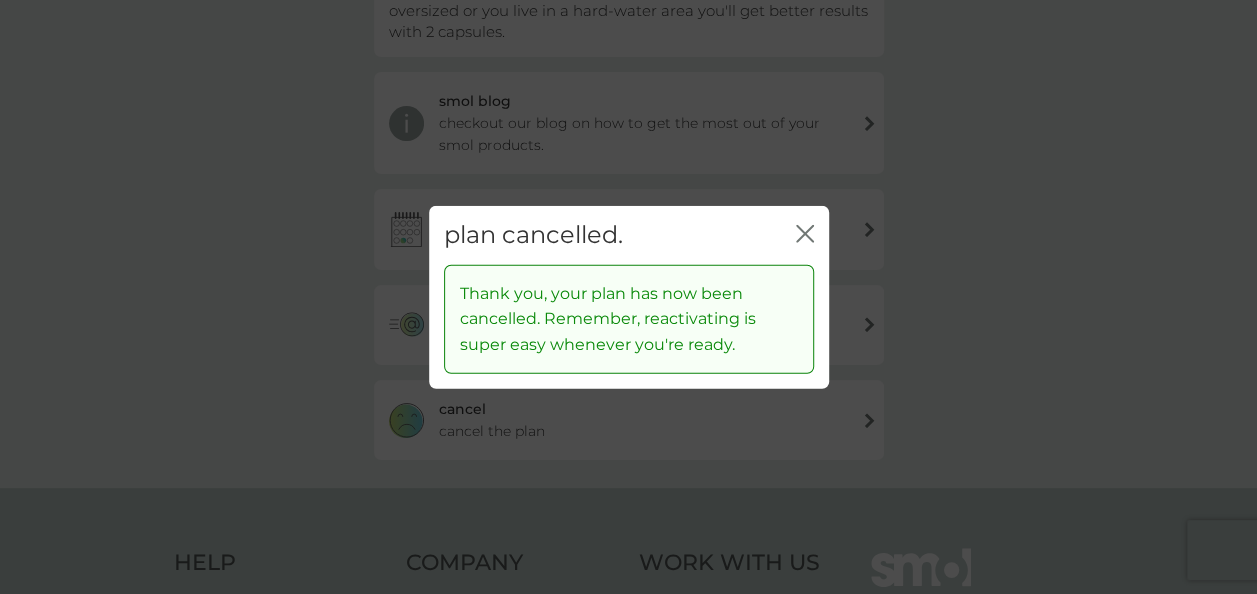 click on "close" 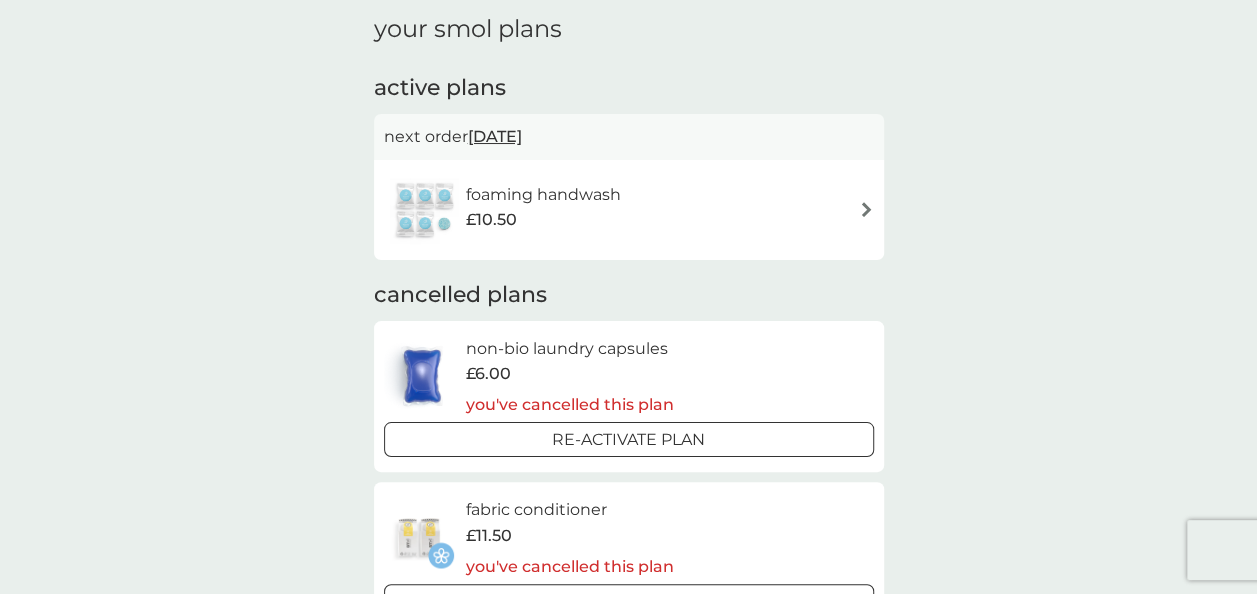 scroll, scrollTop: 200, scrollLeft: 0, axis: vertical 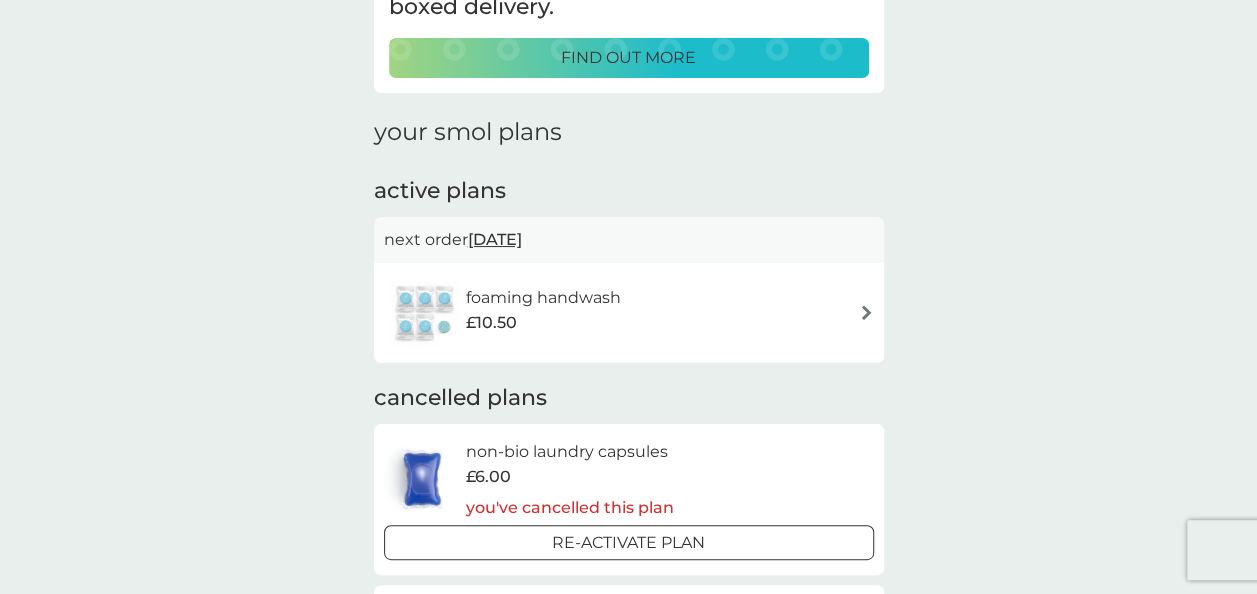click on "foaming handwash £10.50" at bounding box center (553, 313) 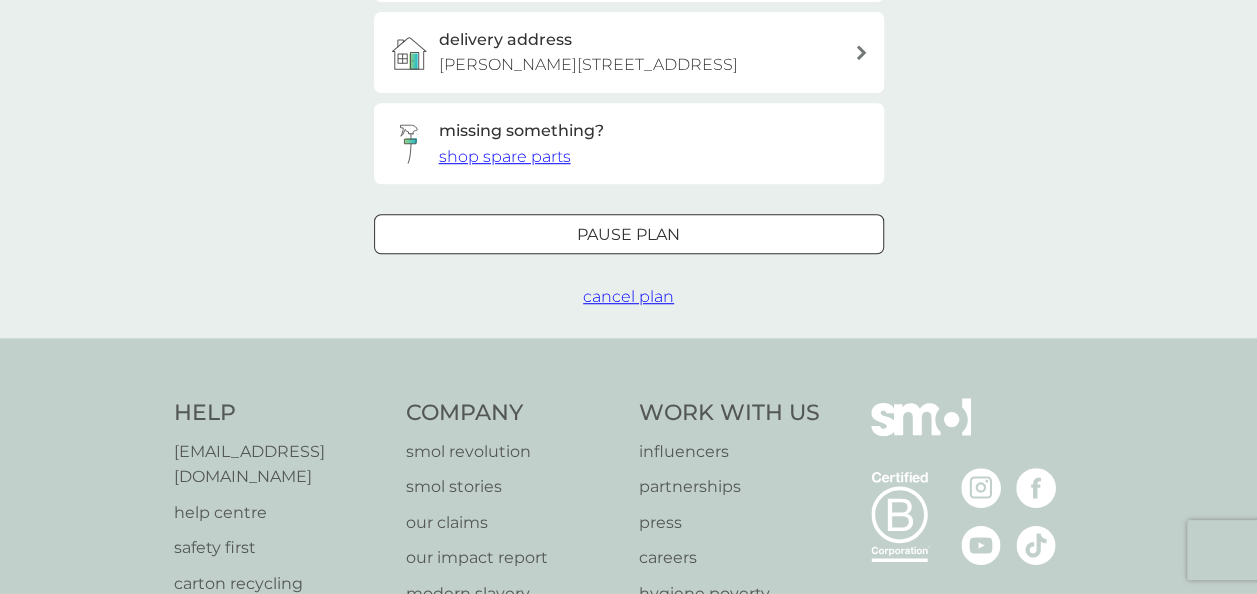 scroll, scrollTop: 600, scrollLeft: 0, axis: vertical 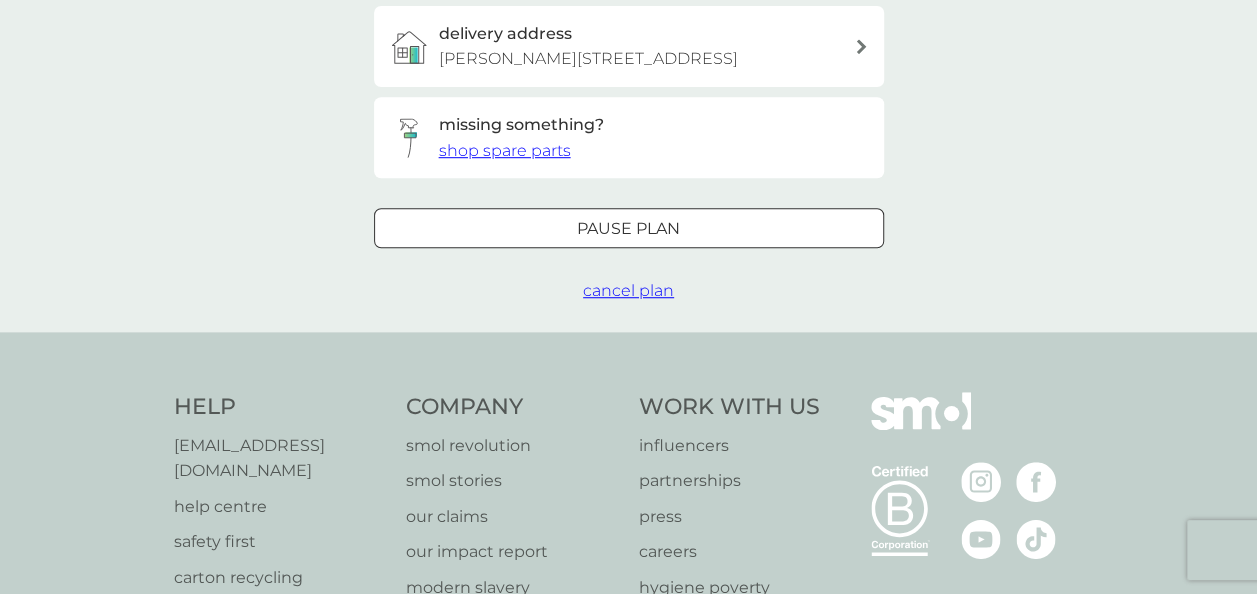click on "cancel plan" at bounding box center (628, 290) 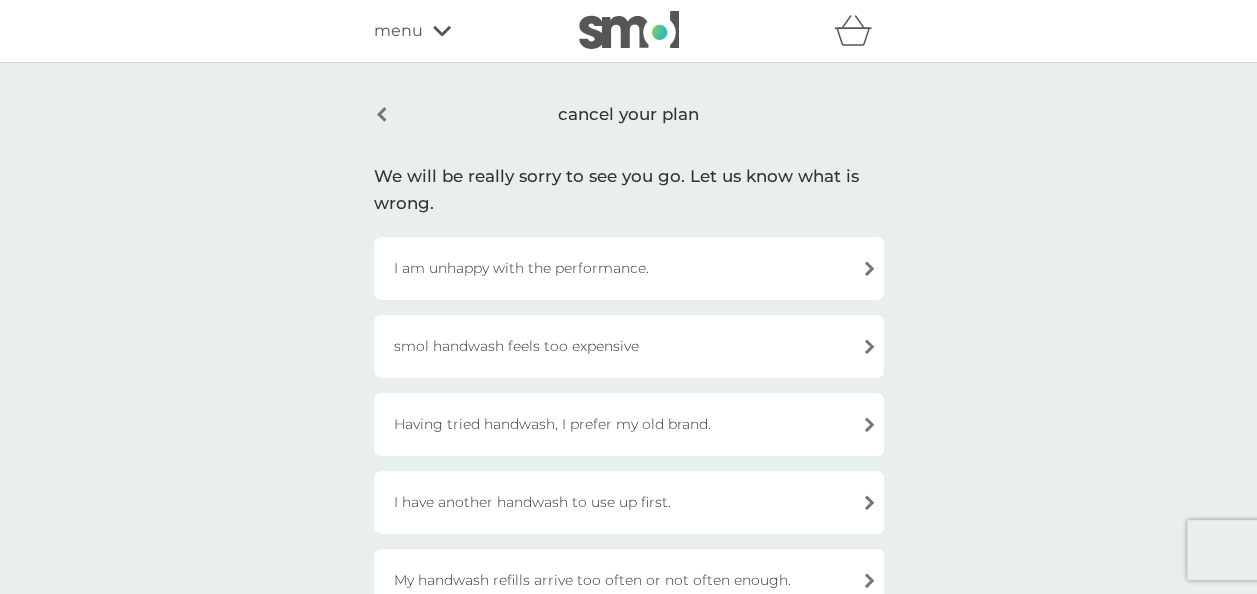 click on "I am unhappy with the performance." at bounding box center [629, 268] 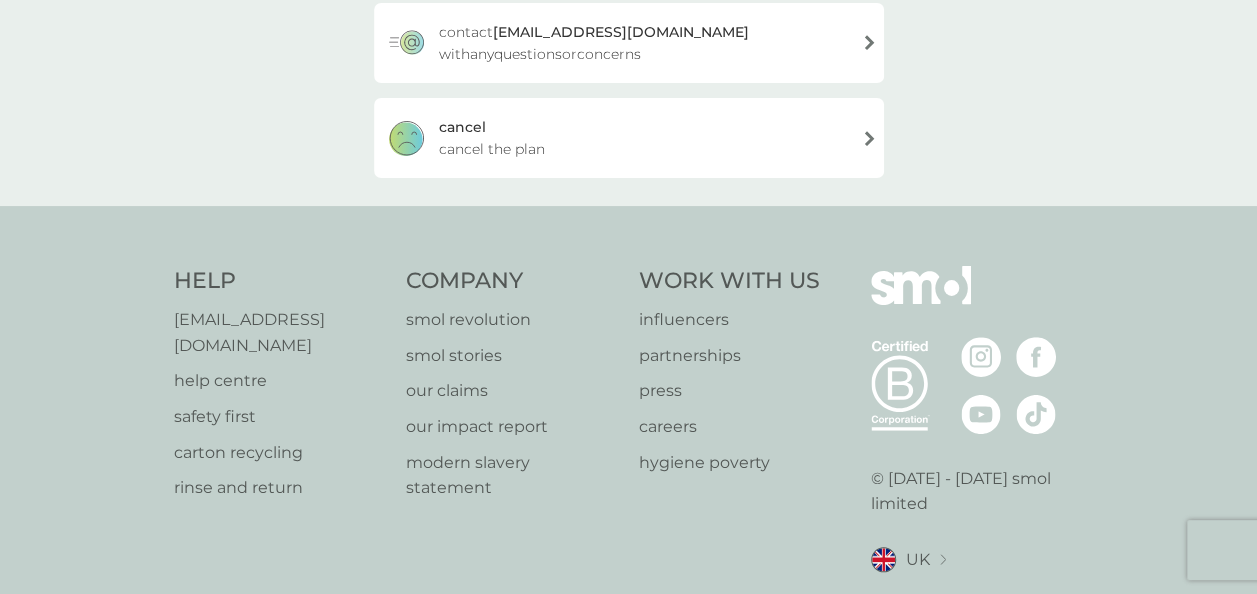 scroll, scrollTop: 600, scrollLeft: 0, axis: vertical 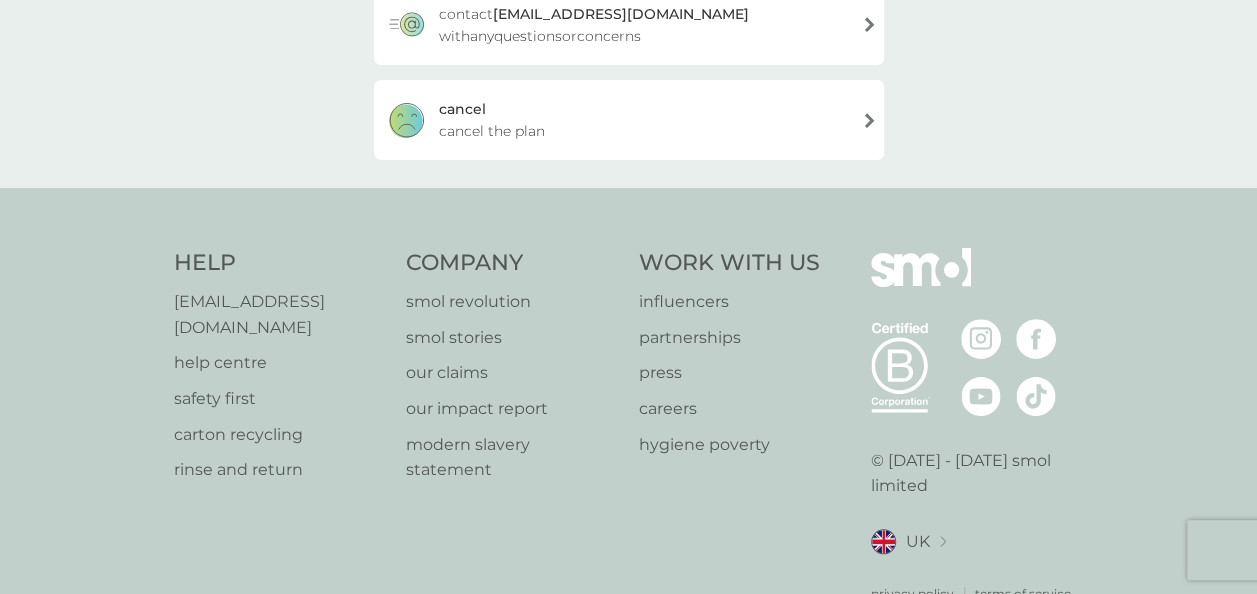 click on "cancel cancel the plan" at bounding box center [629, 120] 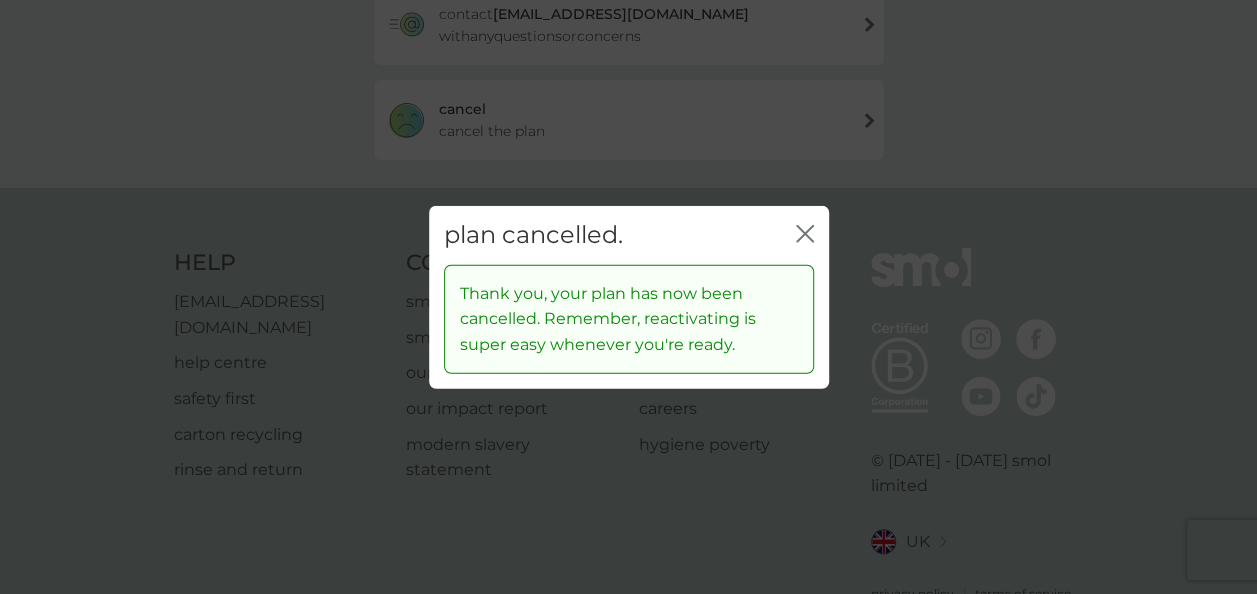 click 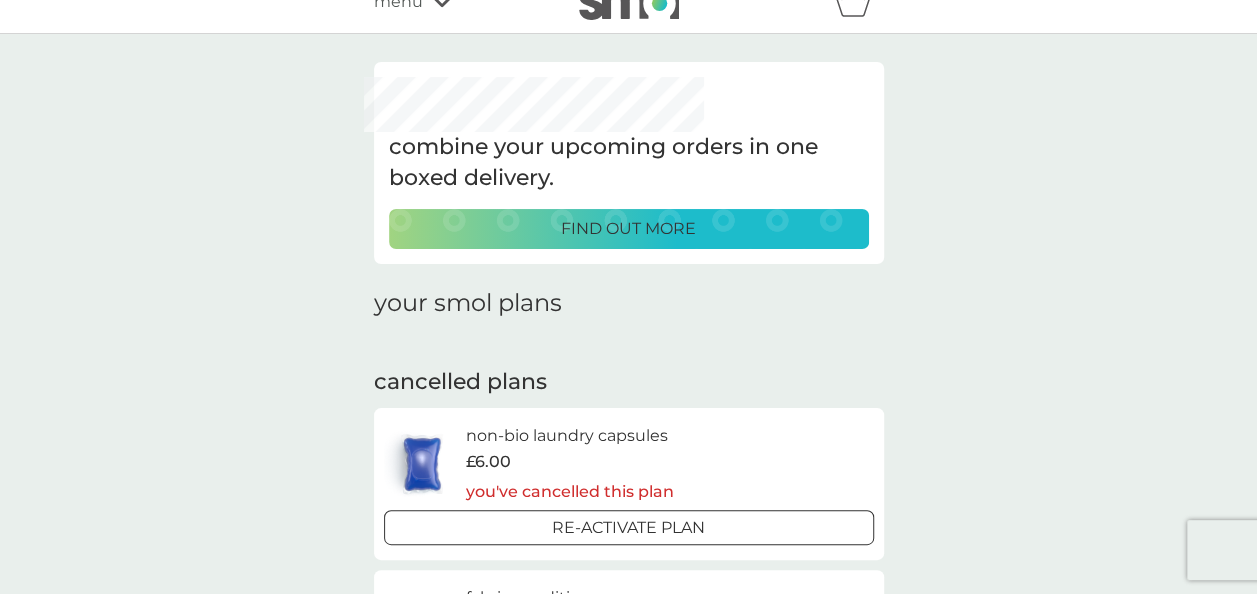 scroll, scrollTop: 0, scrollLeft: 0, axis: both 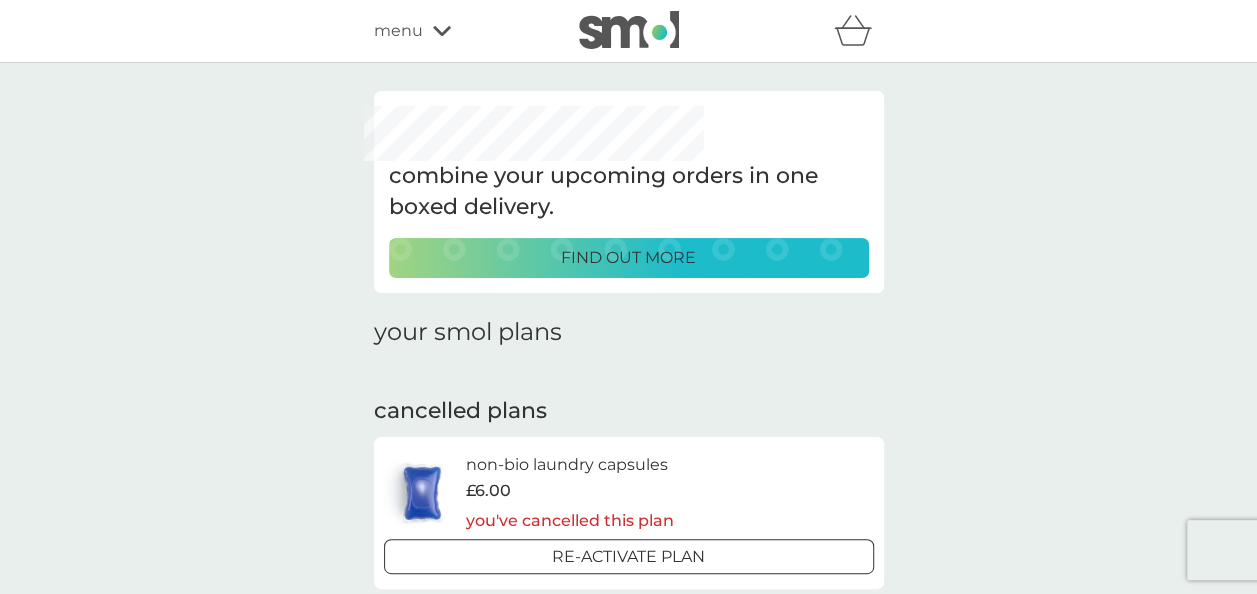 click on "find out more" at bounding box center [628, 258] 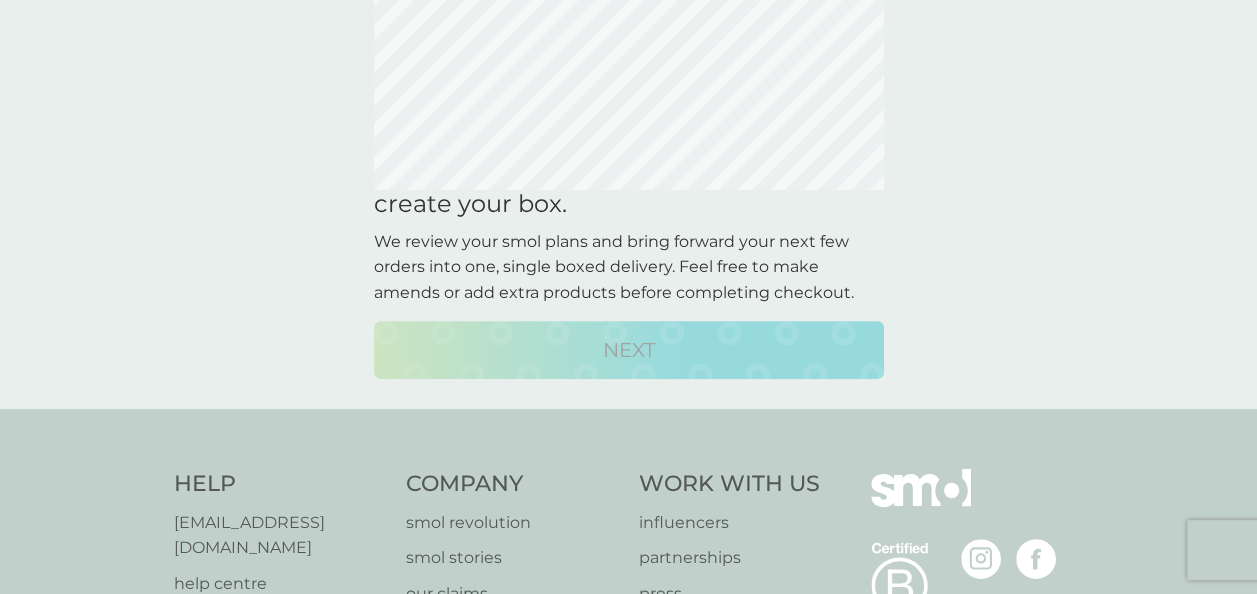 scroll, scrollTop: 0, scrollLeft: 0, axis: both 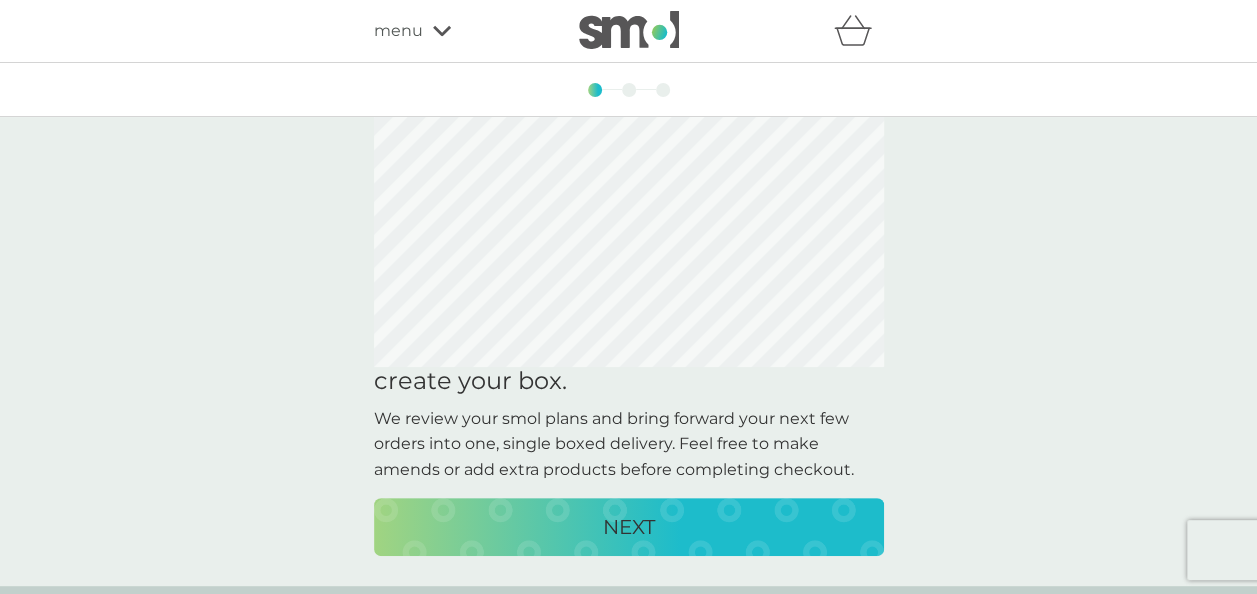 click on "menu" at bounding box center (398, 31) 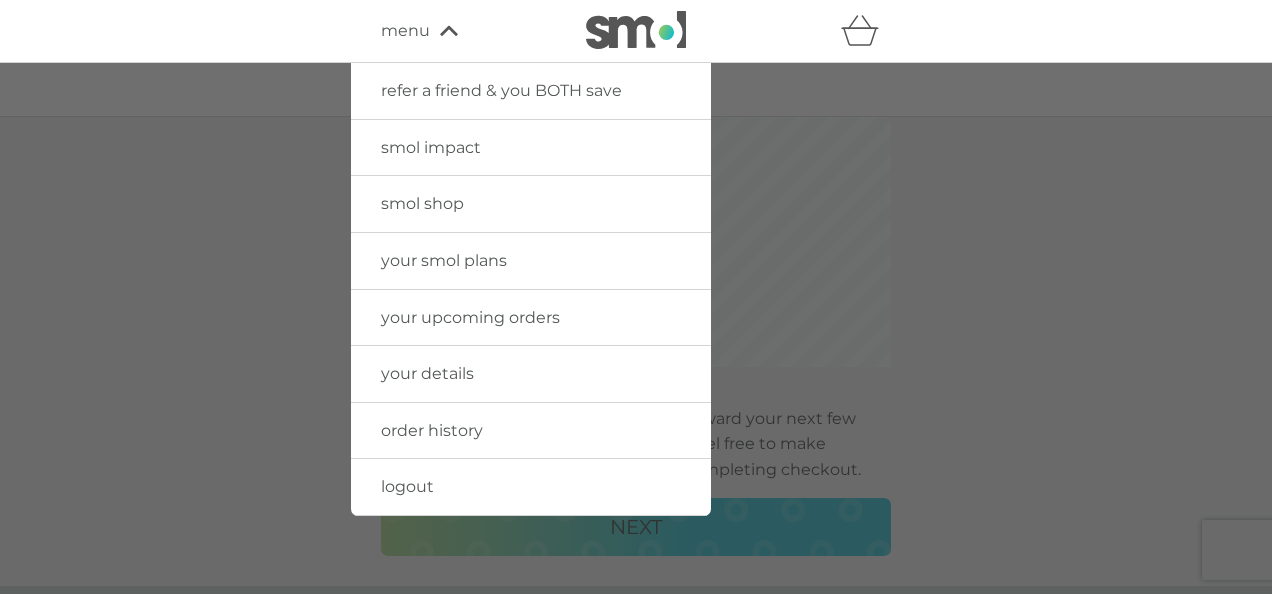click on "your details" at bounding box center [427, 373] 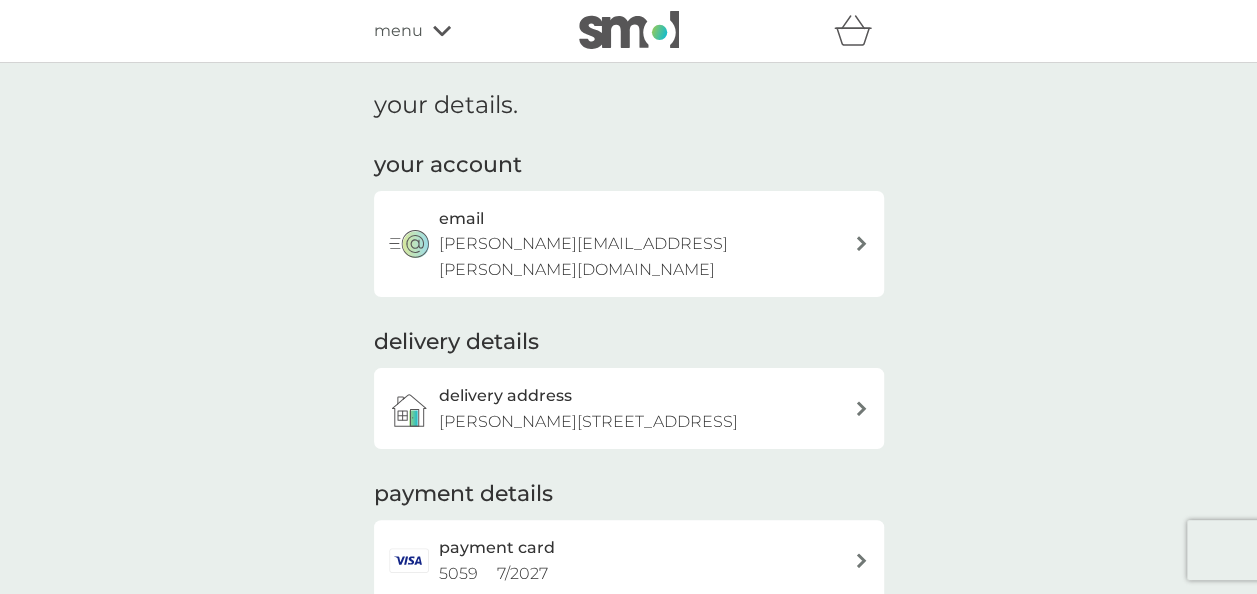 click at bounding box center [861, 243] 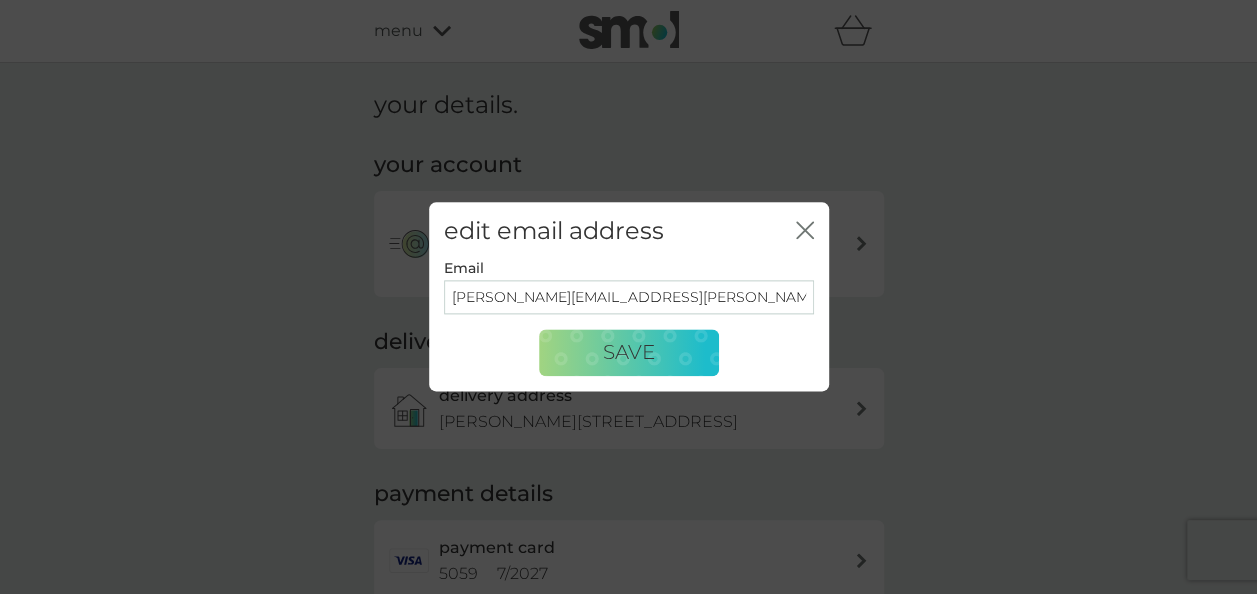 click on "close" 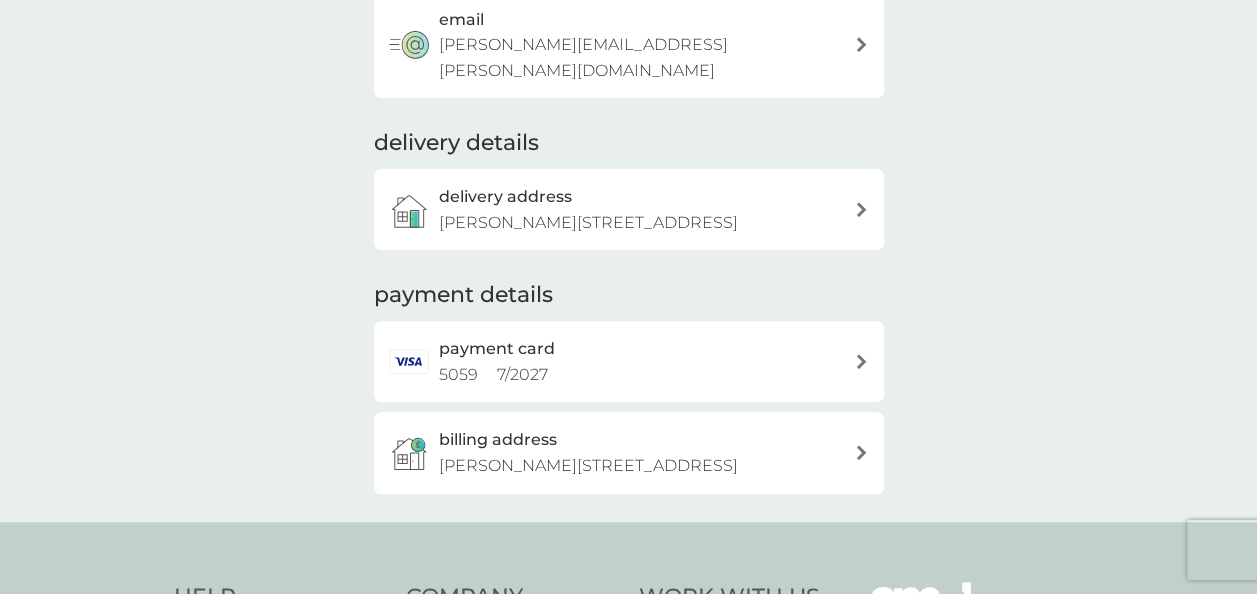 scroll, scrollTop: 200, scrollLeft: 0, axis: vertical 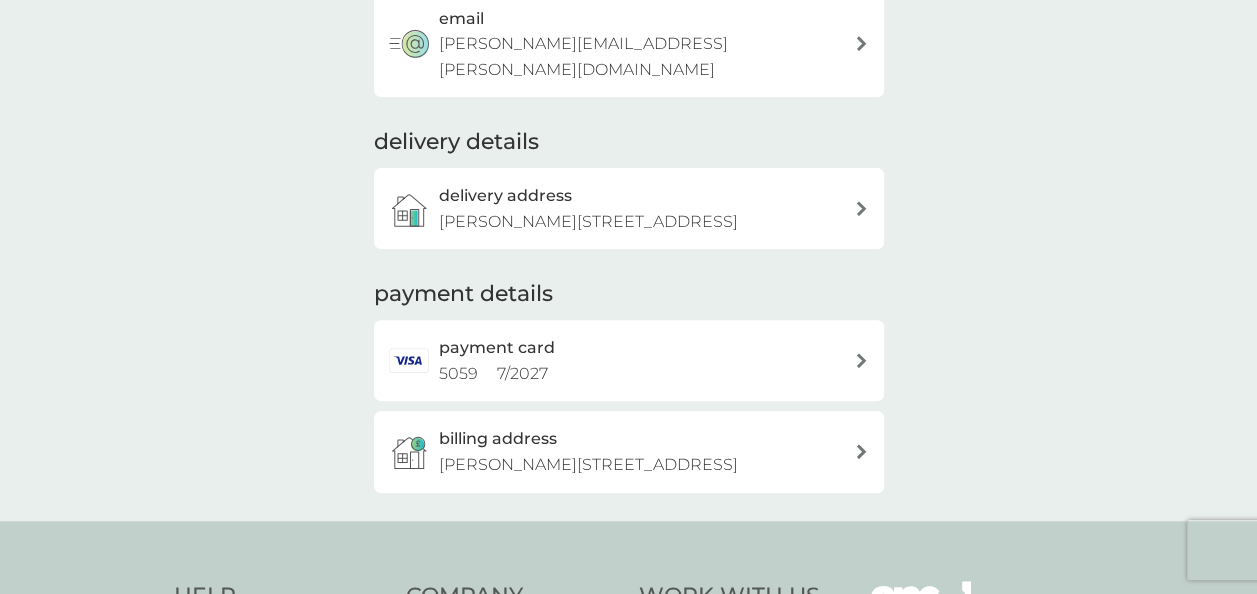 click at bounding box center [861, 360] 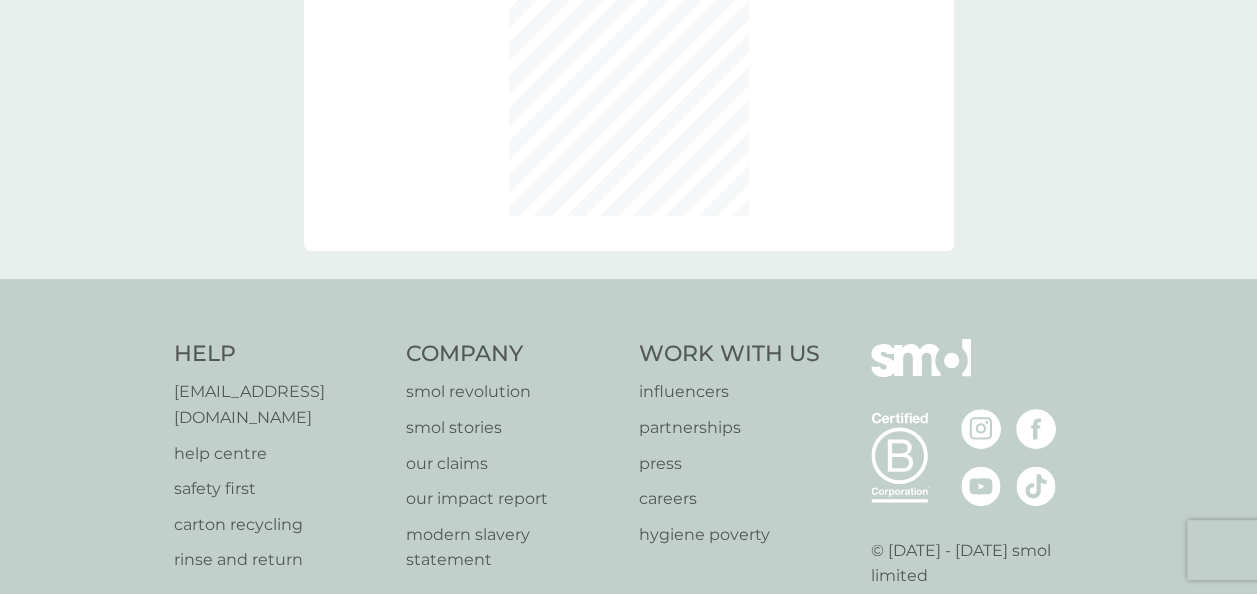 scroll, scrollTop: 0, scrollLeft: 0, axis: both 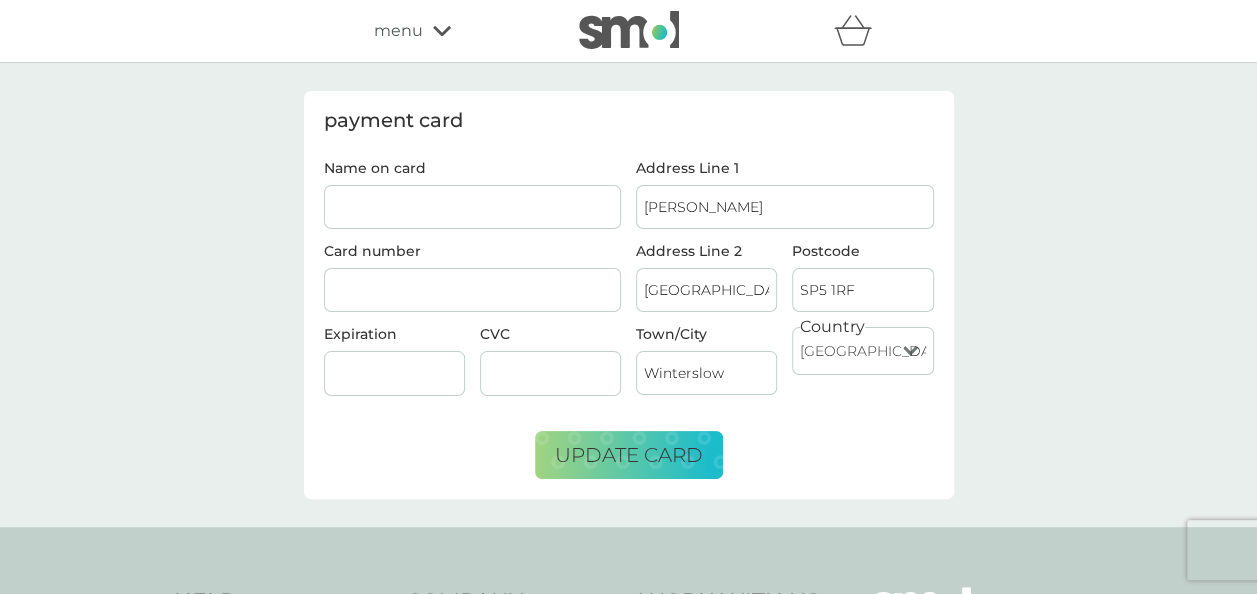 click on "Name on card Card number Expiration CVC Address Line 1 Beulah Address Line 2 Livery Road Postcode SP5 1RF Town/City Winterslow Country United Kingdom Jersey Guernsey Isle of Man United States Republic of Ireland Bulgaria Poland France Germany Netherlands update card" at bounding box center (629, 320) 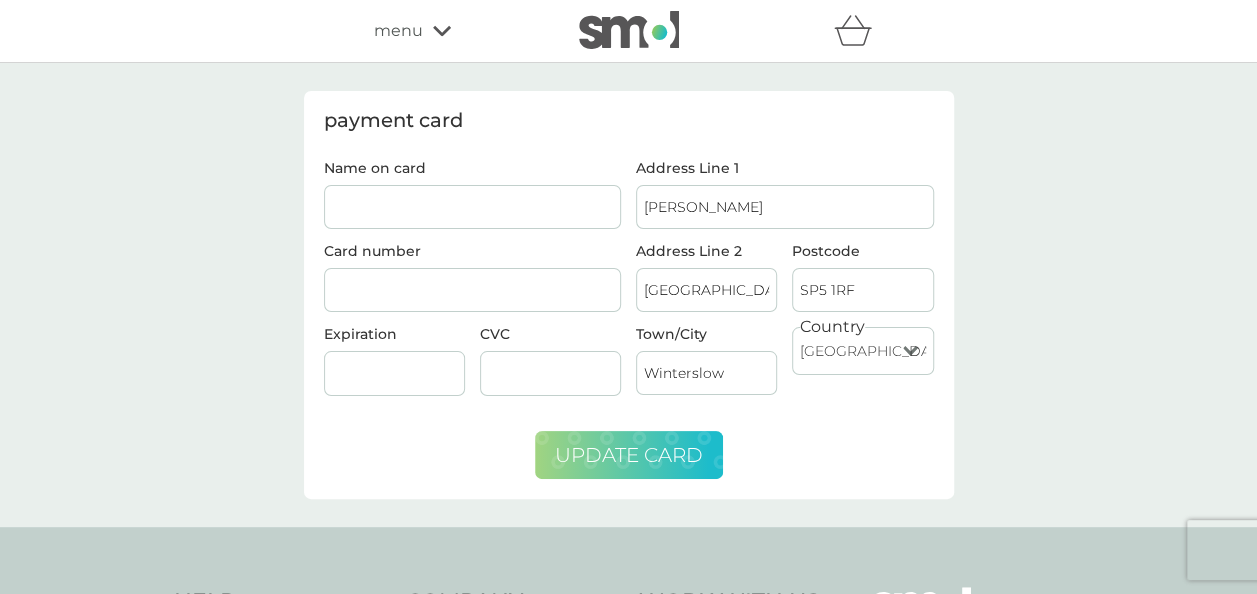 click on "update card" at bounding box center [629, 455] 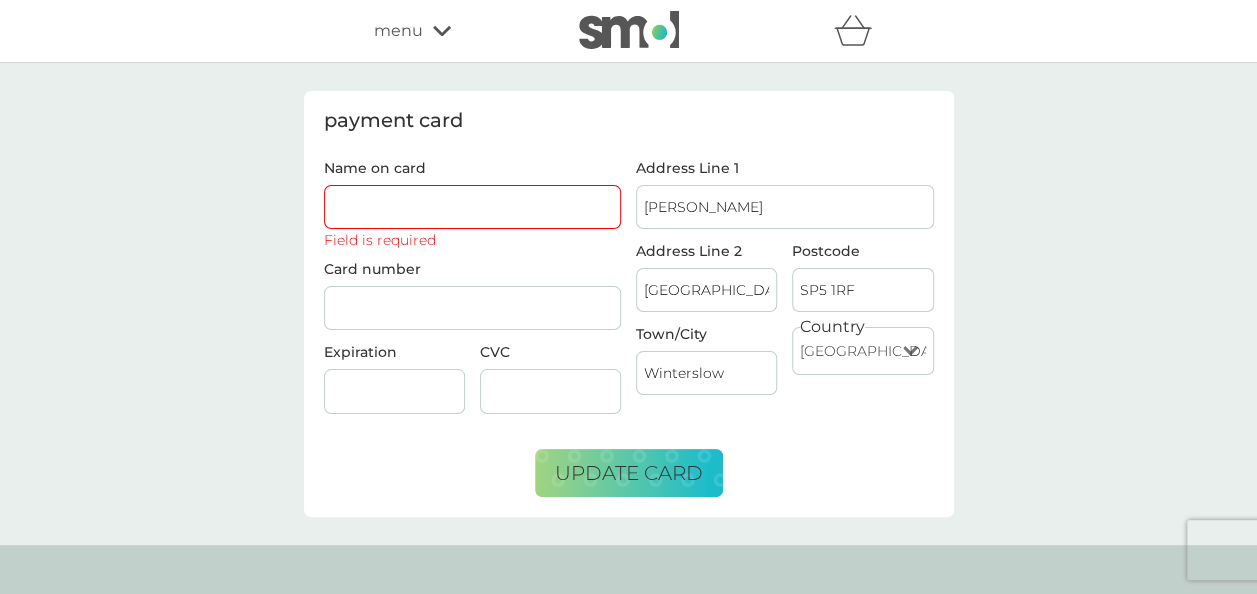click on "Name on card Field is required Card number Expiration CVC Address Line 1 Beulah Address Line 2 Livery Road Postcode SP5 1RF Town/City Winterslow Country United Kingdom Jersey Guernsey Isle of Man United States Republic of Ireland Bulgaria Poland France Germany Netherlands update card" at bounding box center [629, 329] 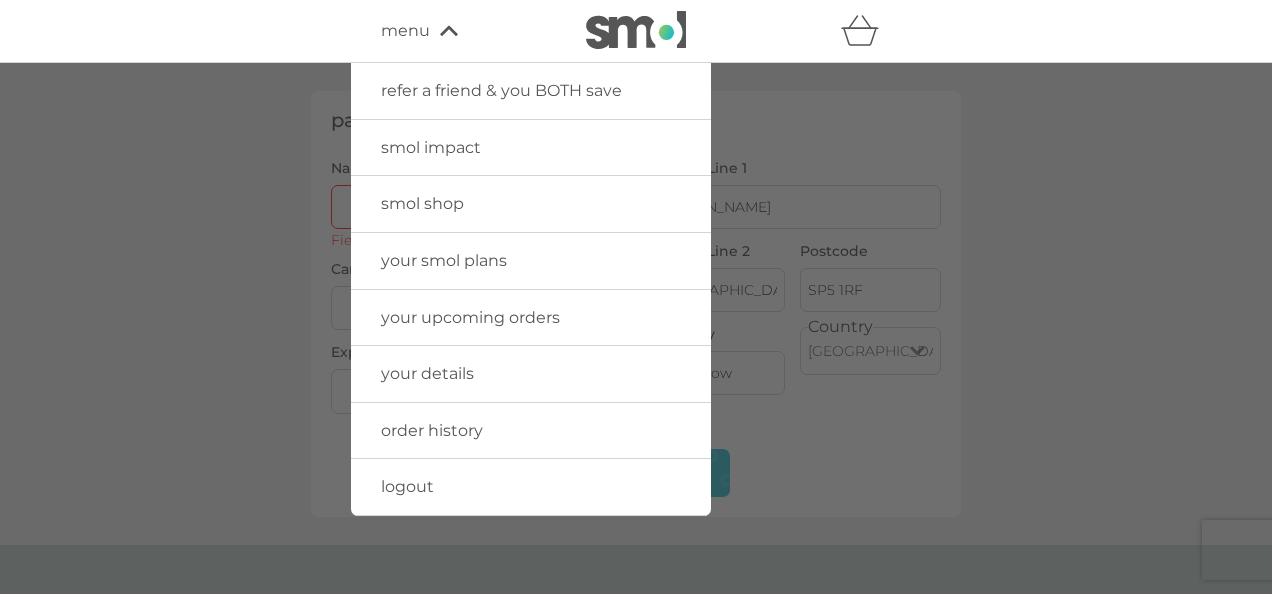 click on "order history" at bounding box center [432, 430] 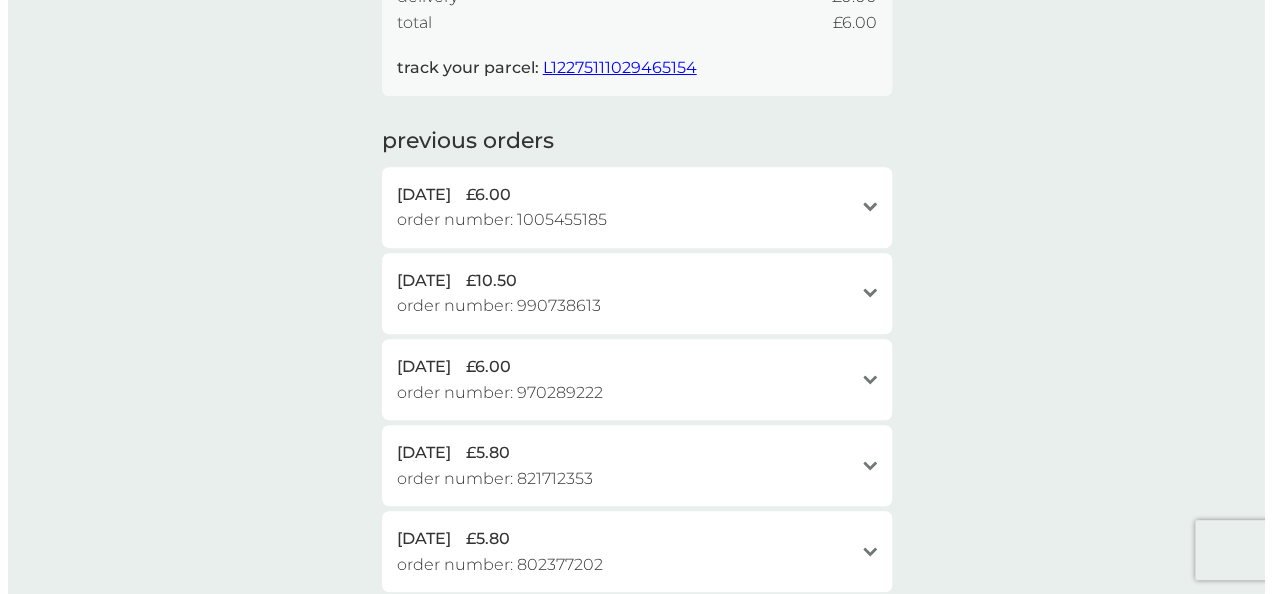 scroll, scrollTop: 0, scrollLeft: 0, axis: both 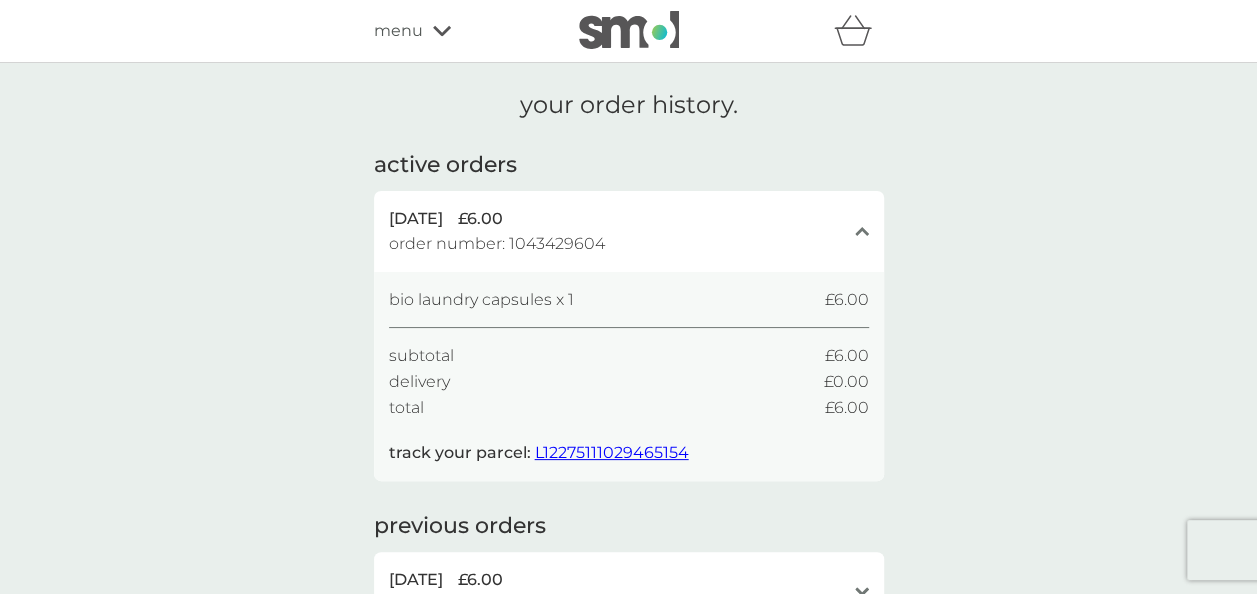 click 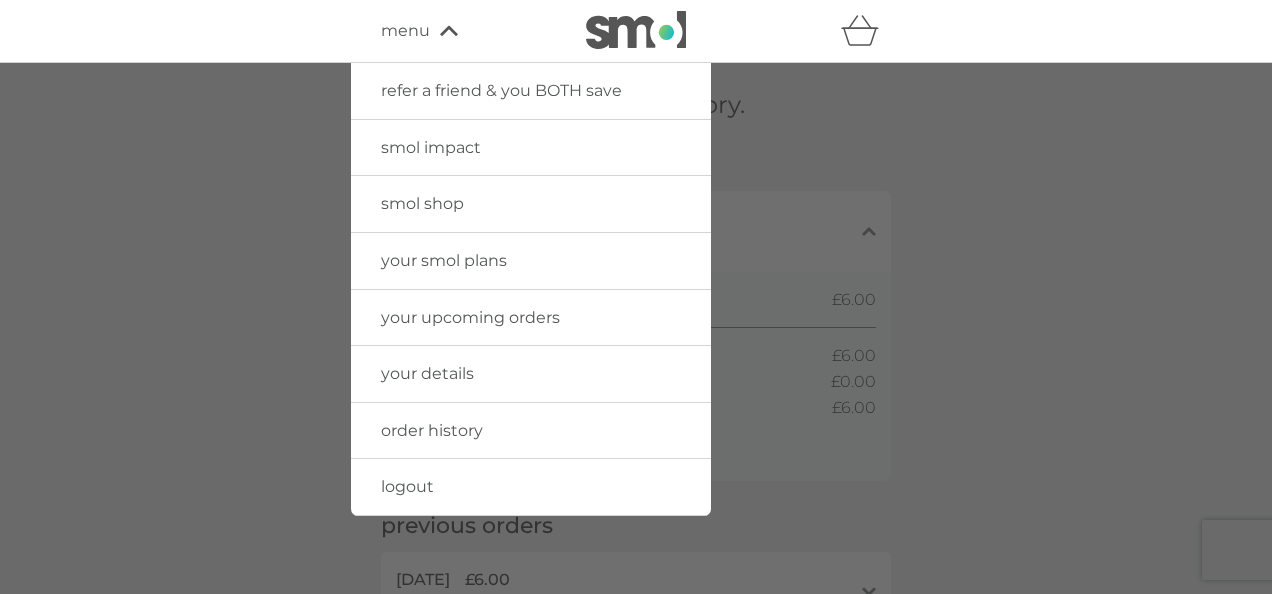 click on "logout" at bounding box center (407, 486) 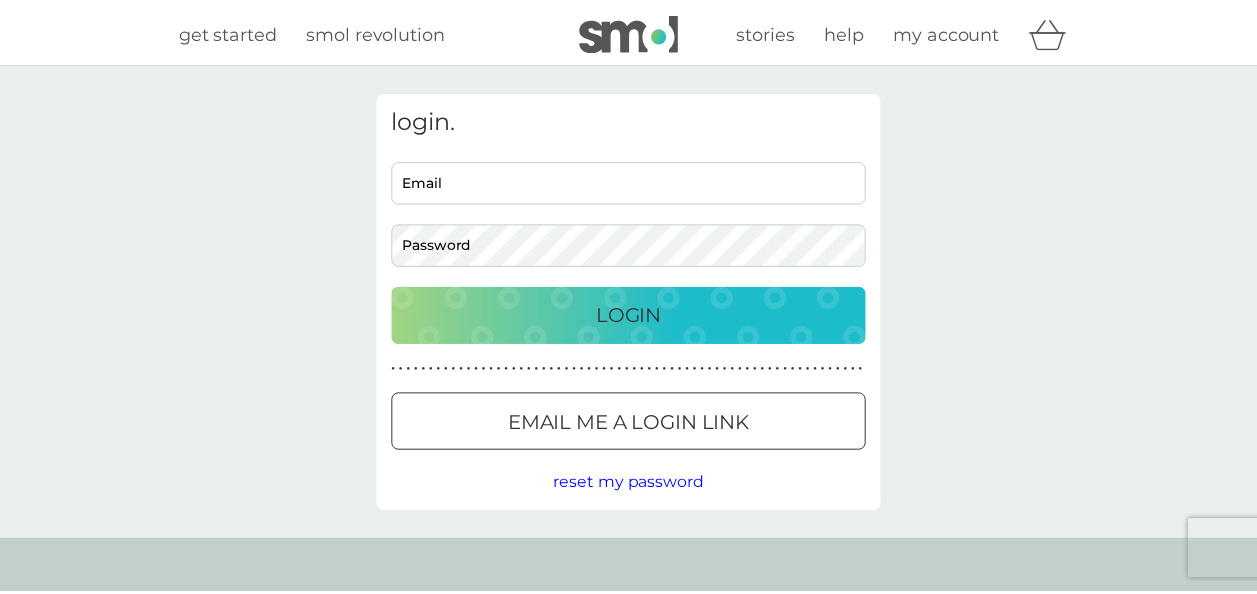 scroll, scrollTop: 0, scrollLeft: 0, axis: both 